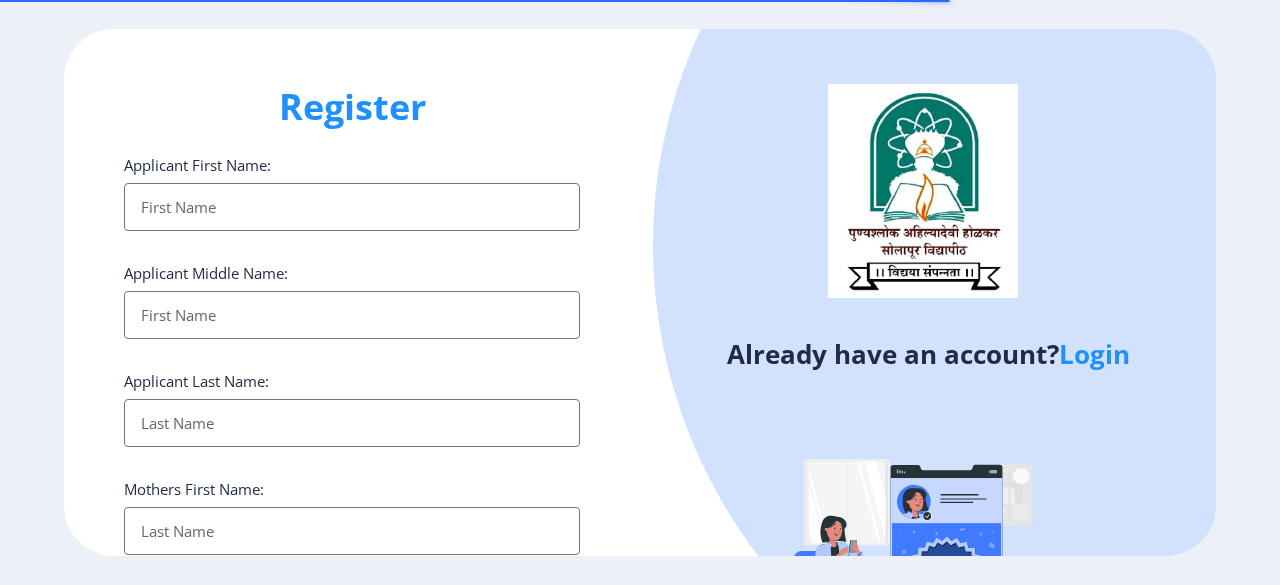 select 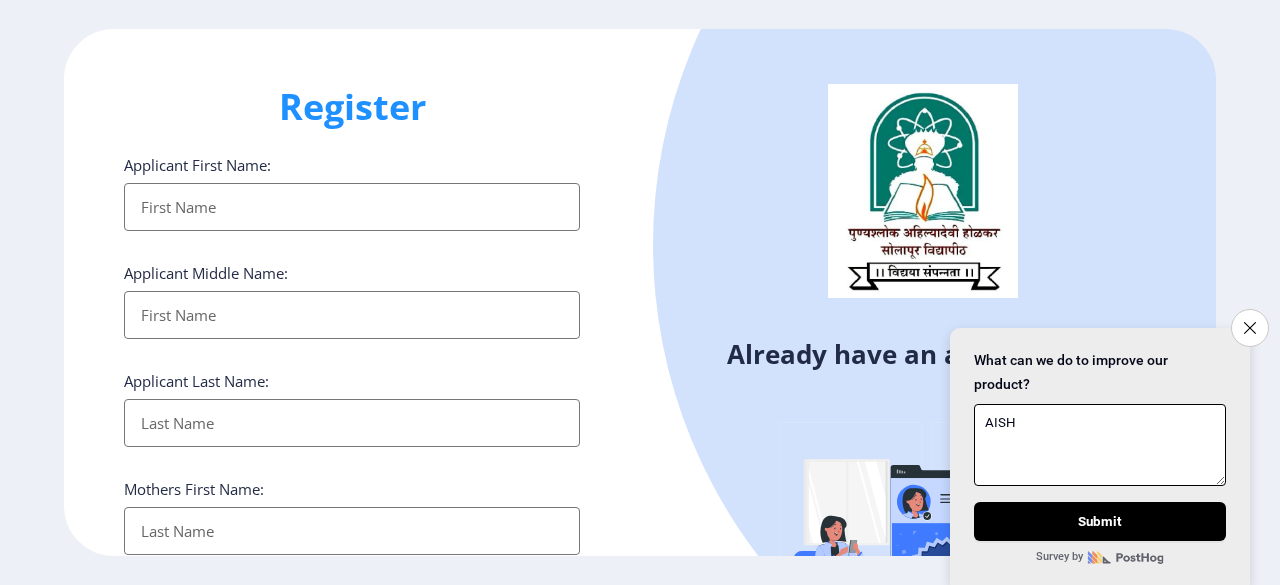 type on "AISH" 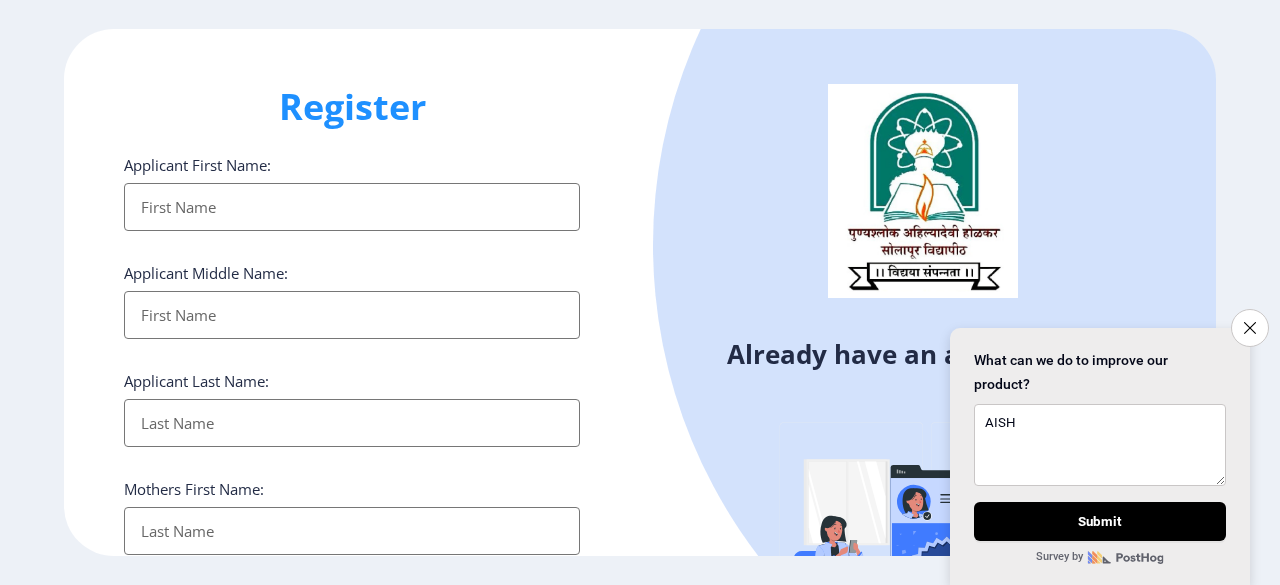 click on "Applicant First Name:" at bounding box center [352, 207] 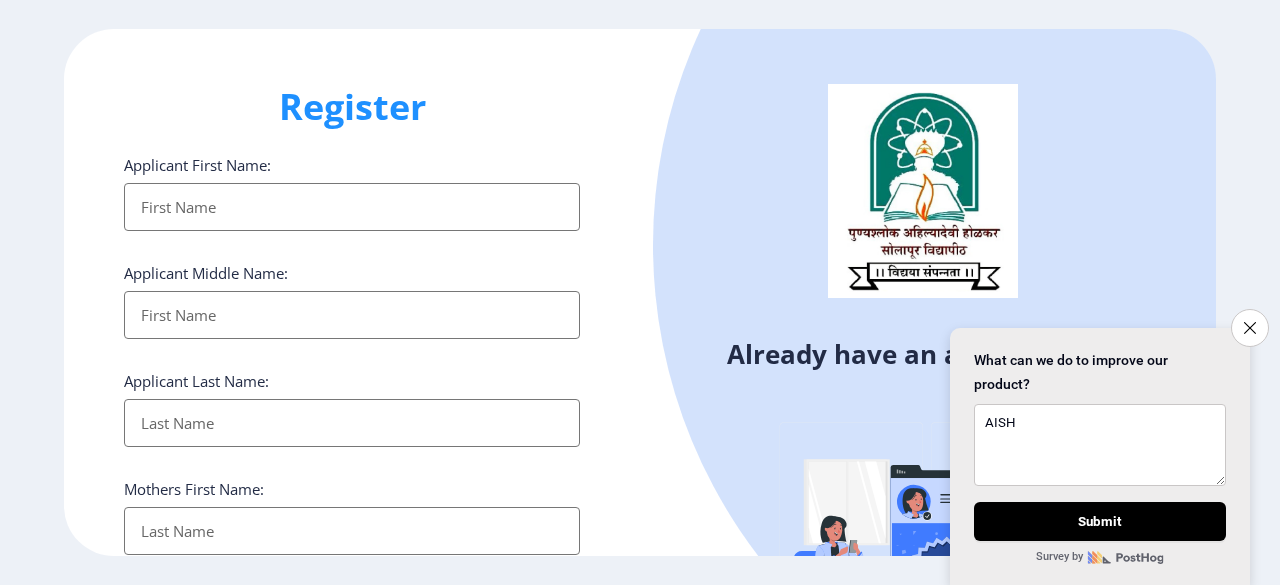 type on "[PERSON_NAME]" 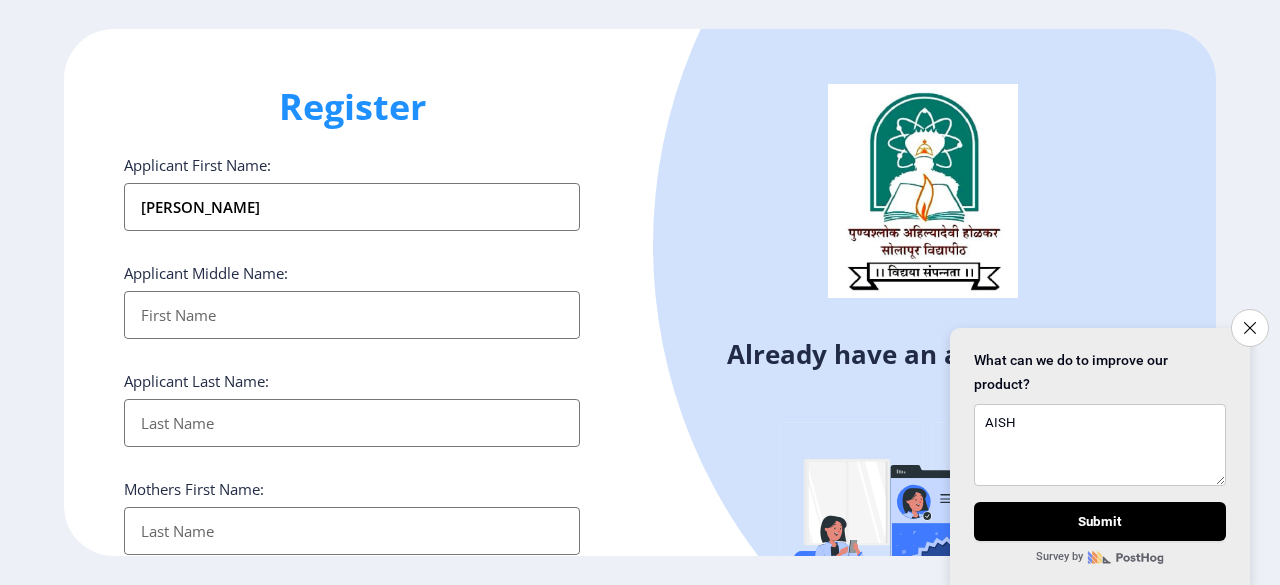 type on "[PERSON_NAME]" 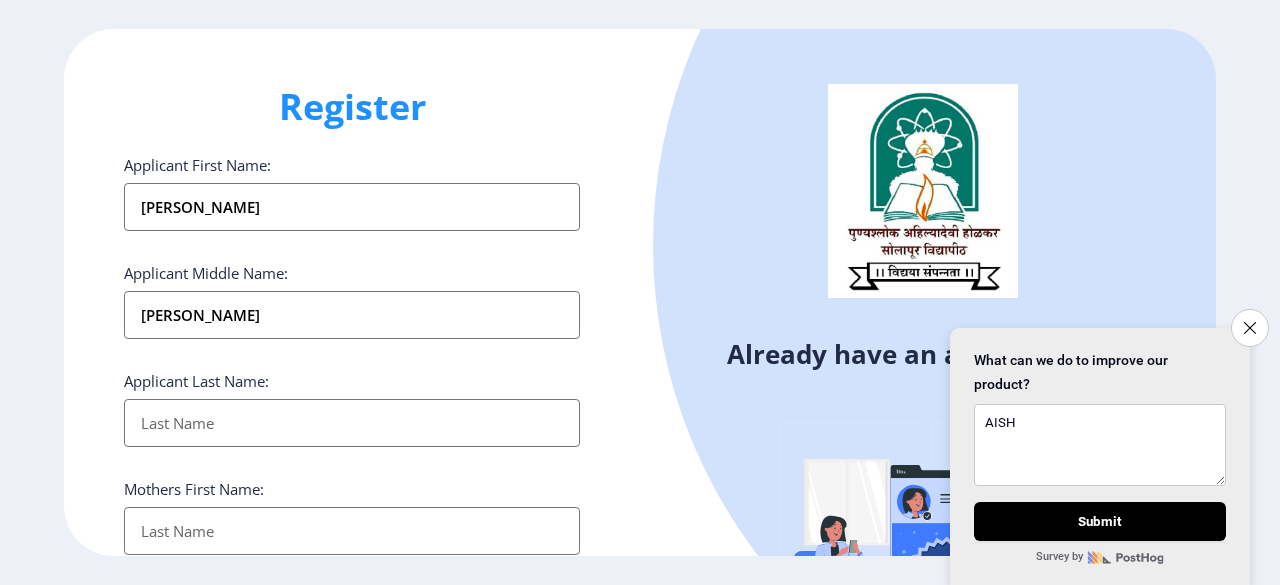 type on "Pawar" 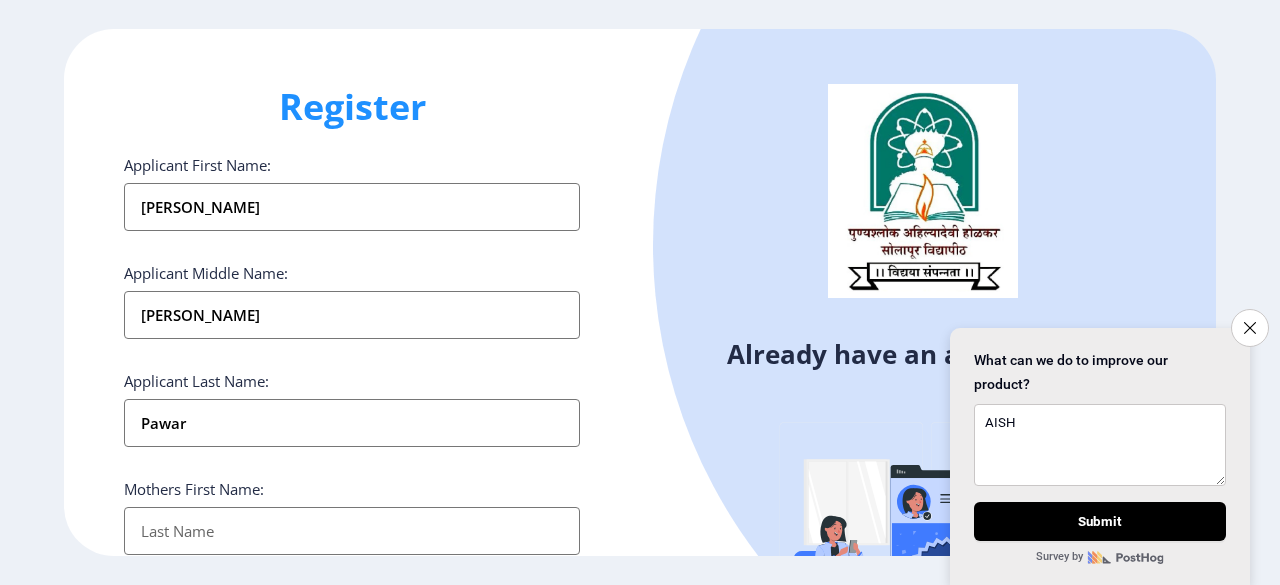 type on "[PERSON_NAME]" 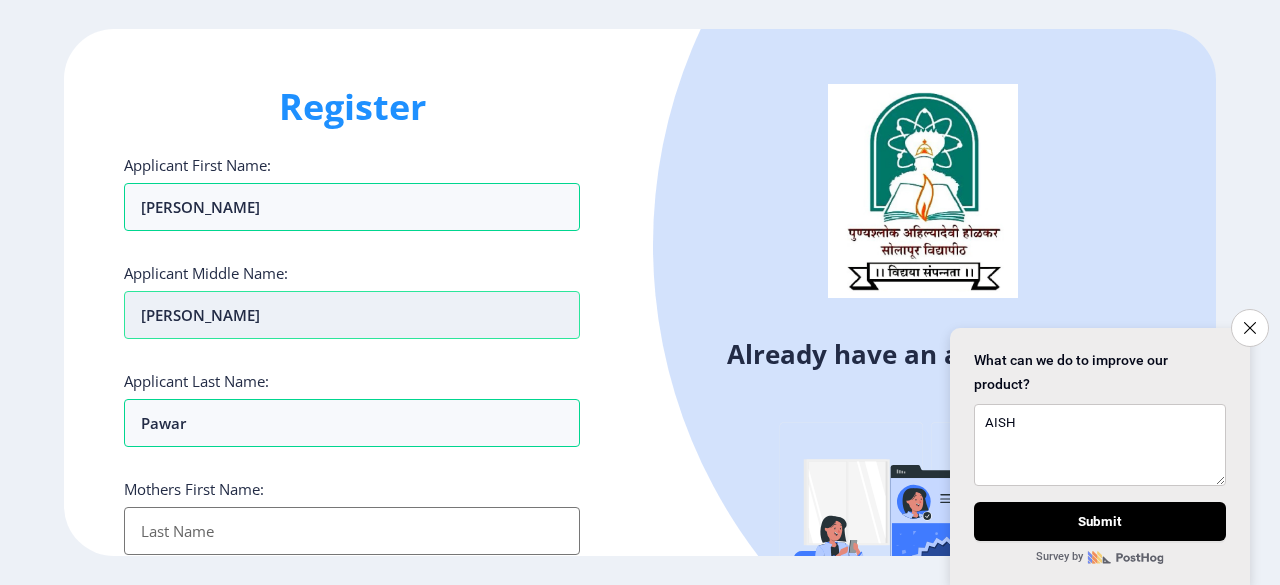 click on "[PERSON_NAME]" at bounding box center [352, 315] 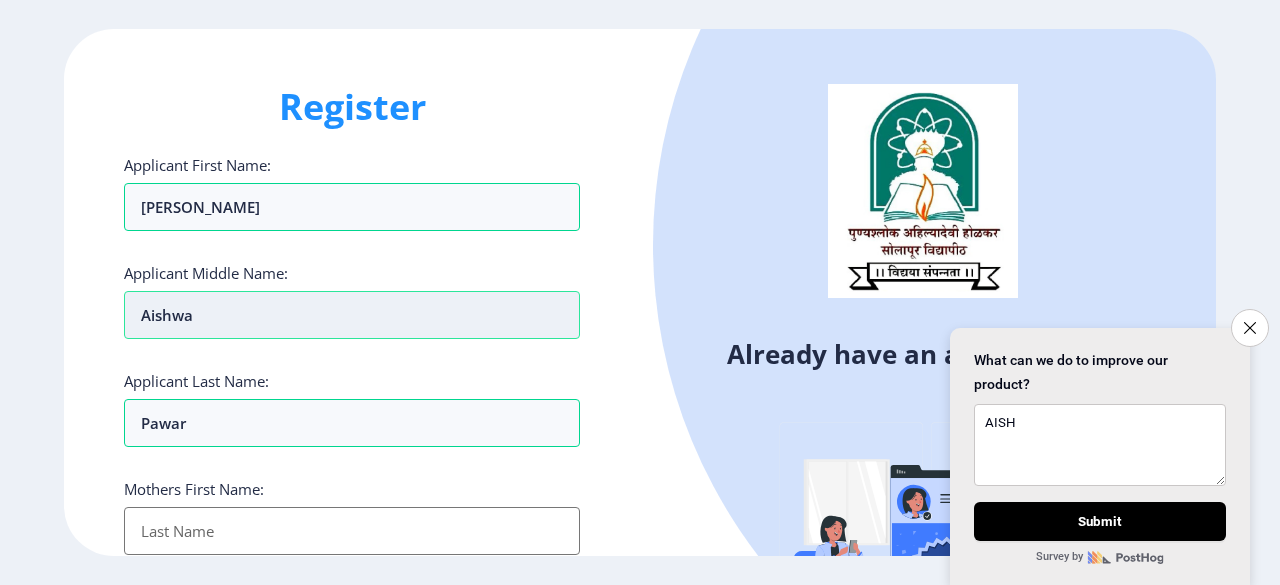 type on "Aishw" 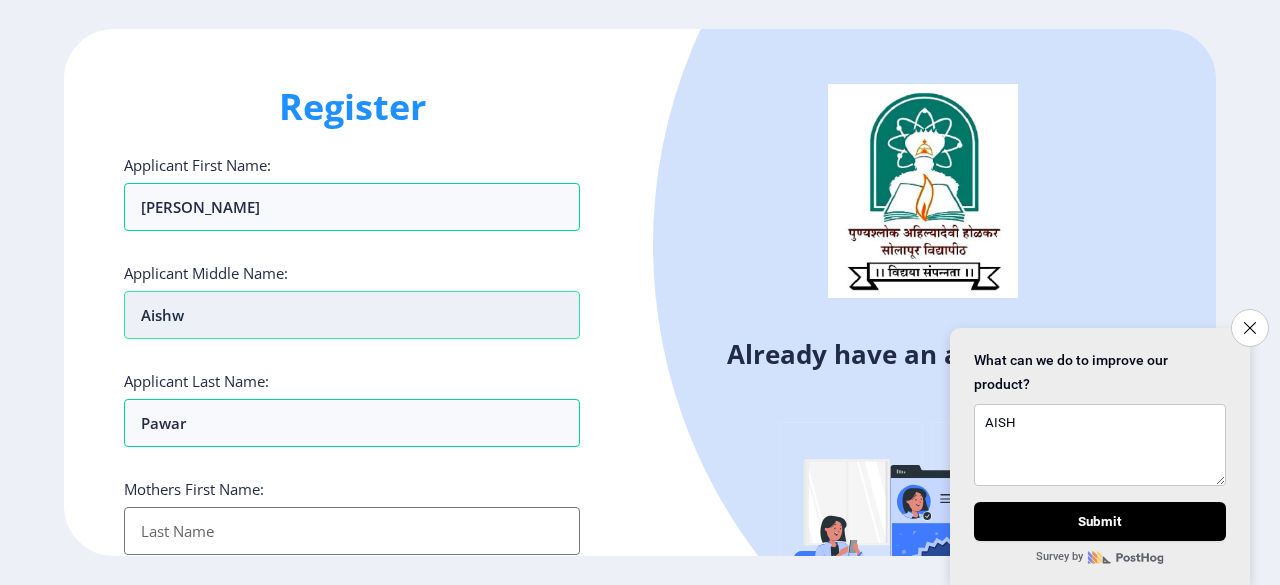 type on "Aish" 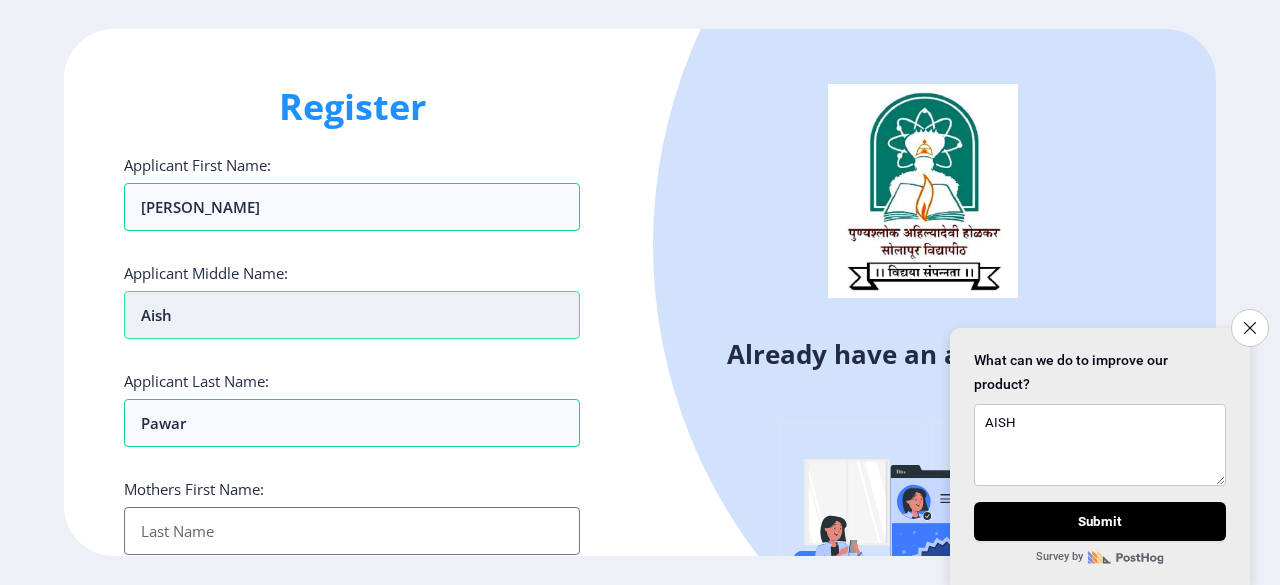 type on "Ais" 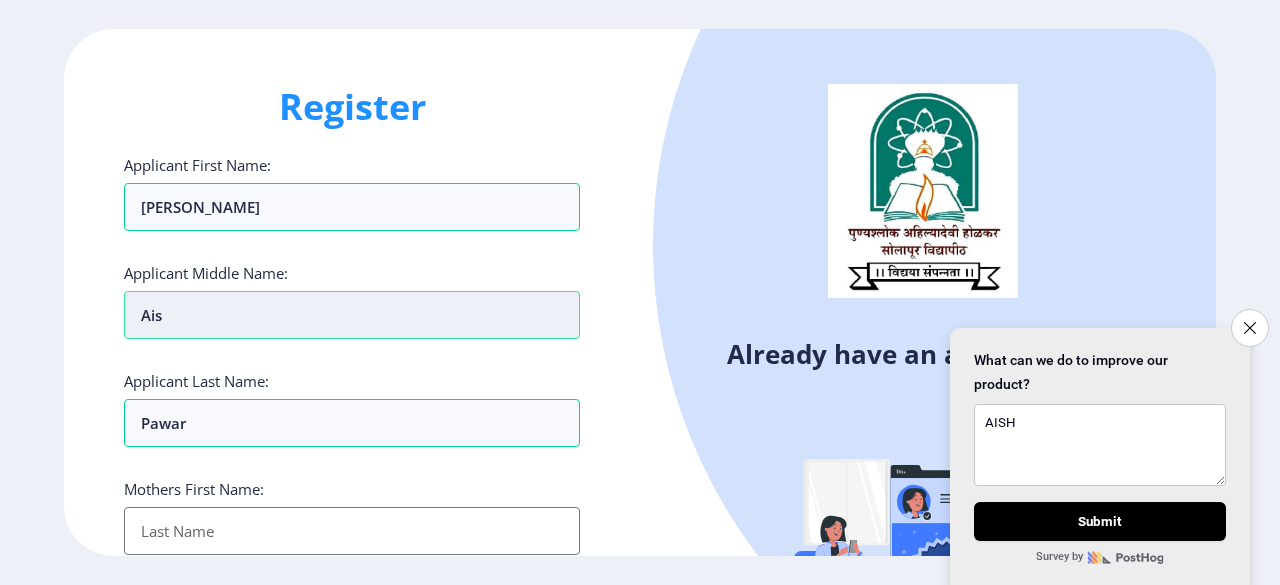 type on "Ai" 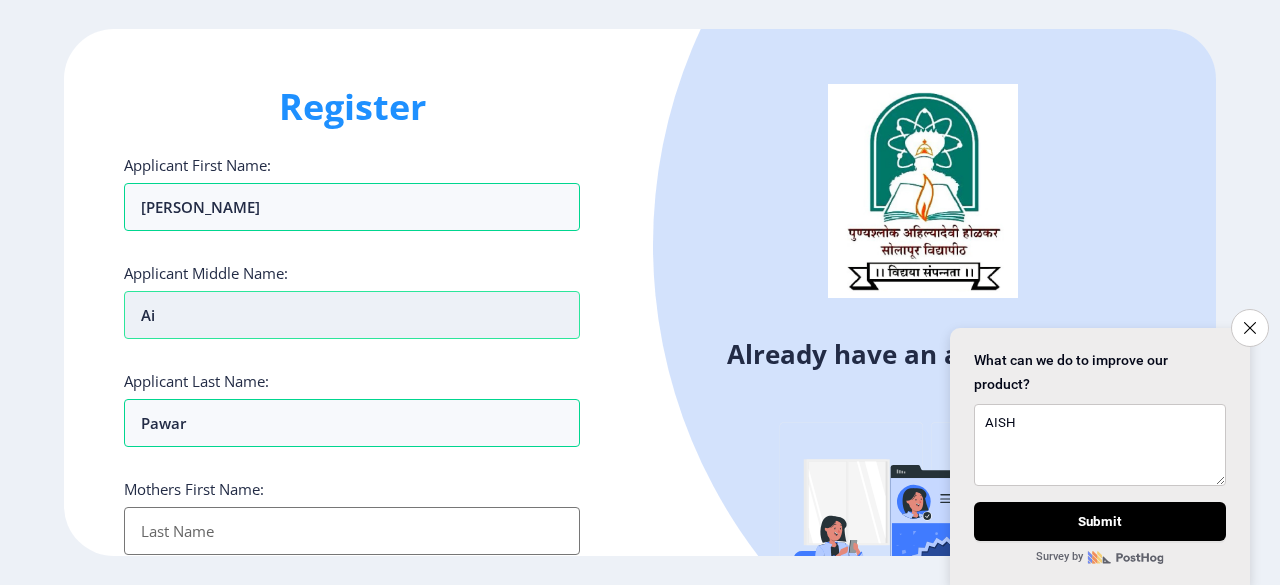 type on "A" 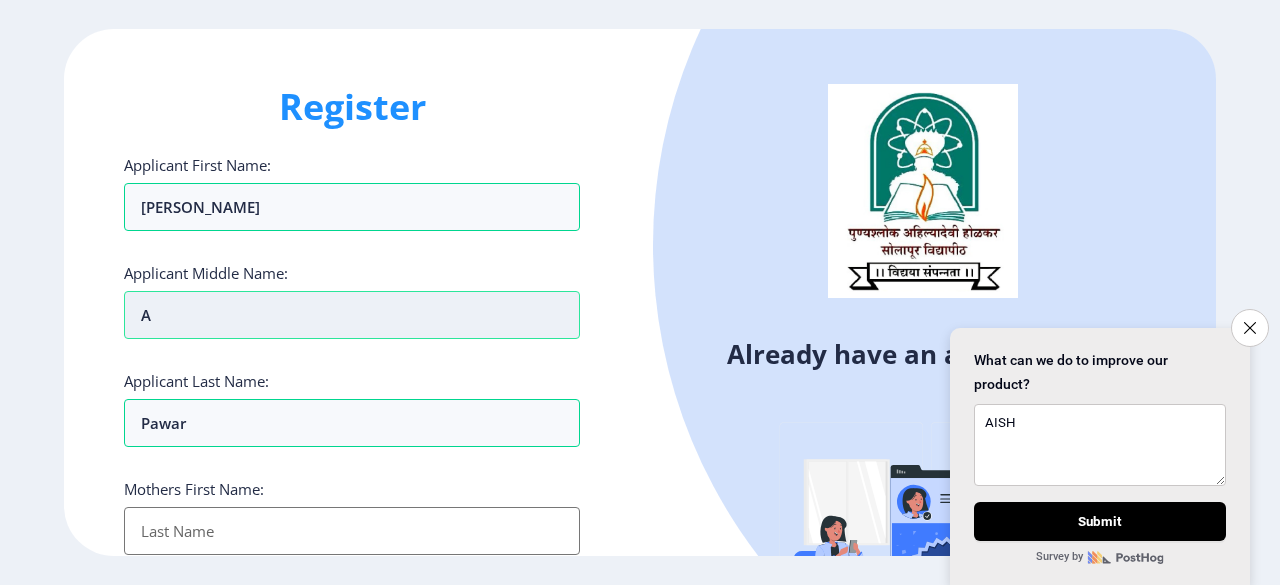 type 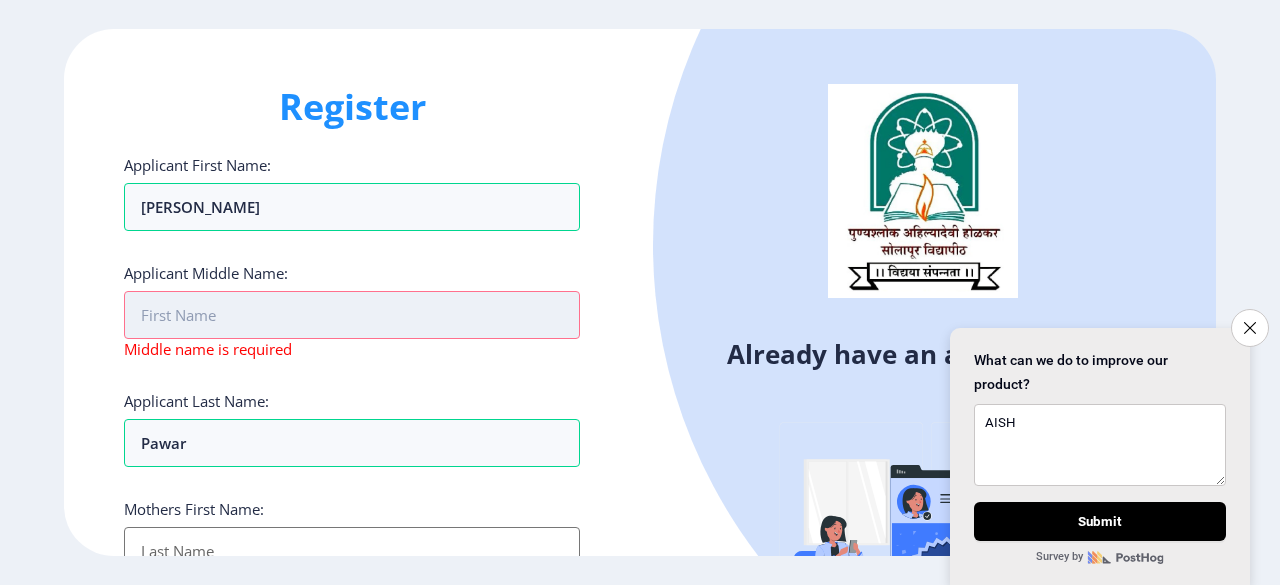 type on "P" 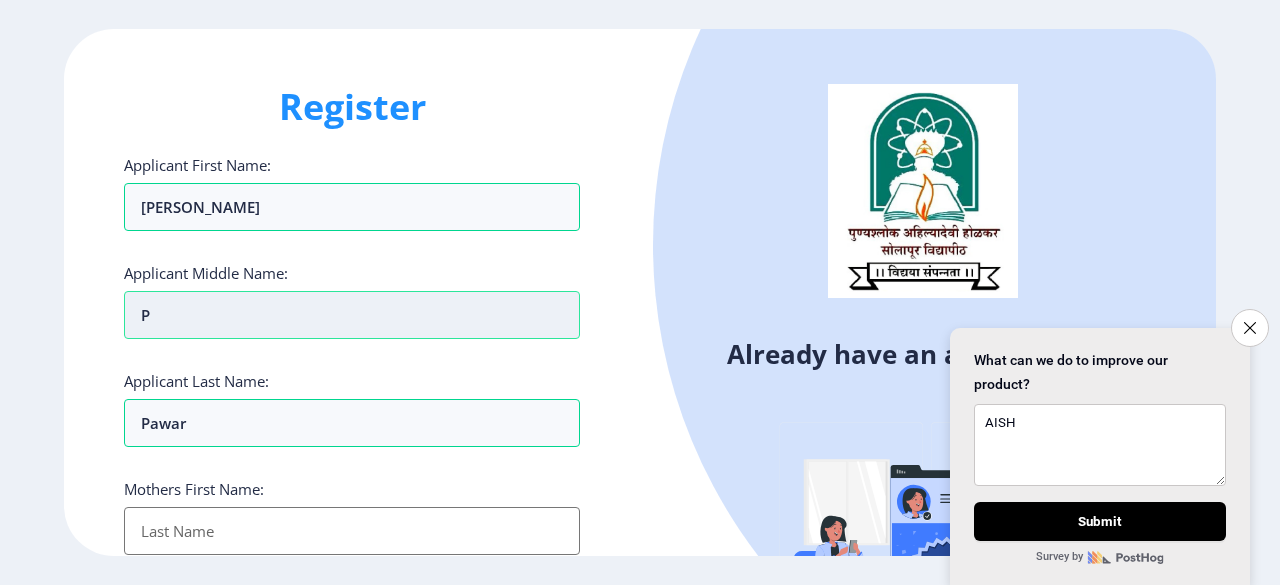 type on "PR" 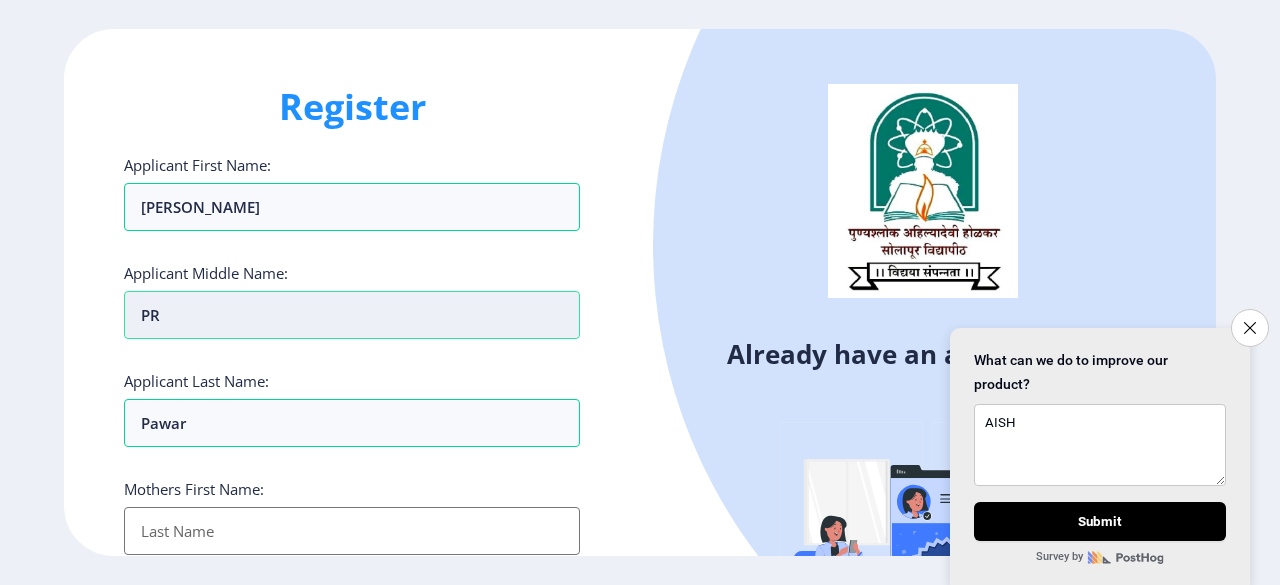 type on "PRA" 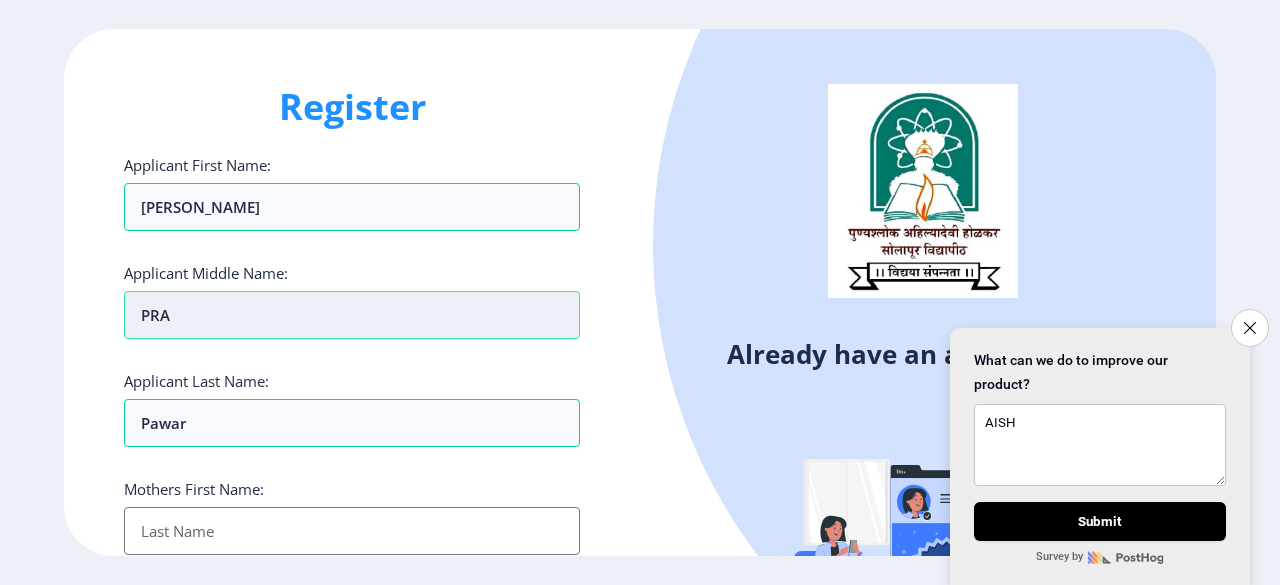 type on "PRAD" 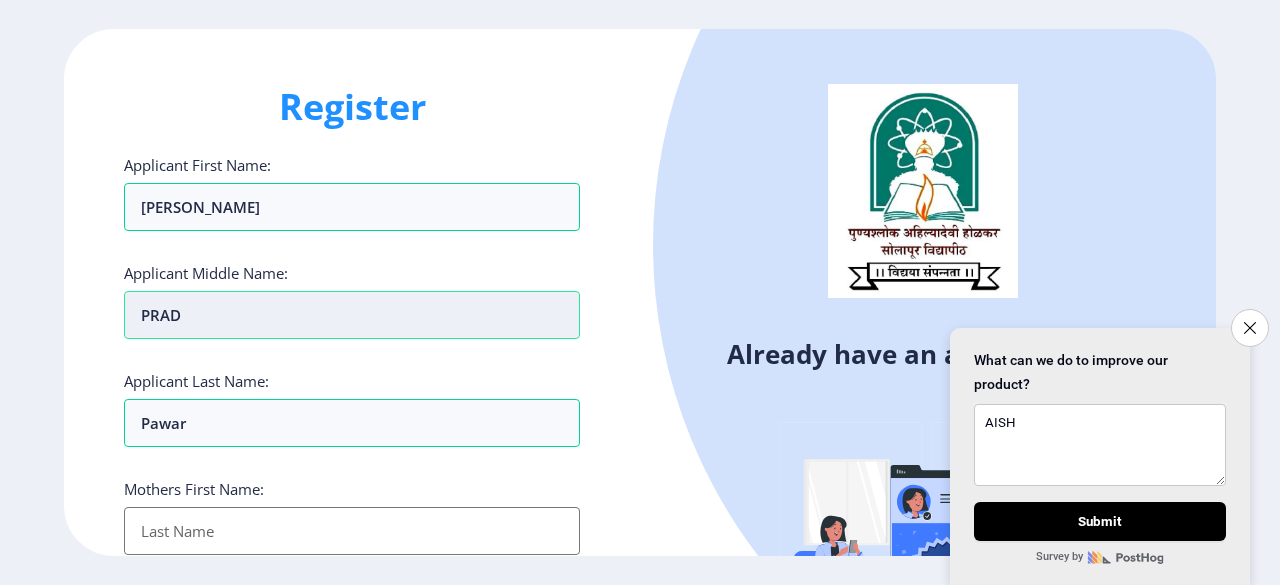 type on "PRADE" 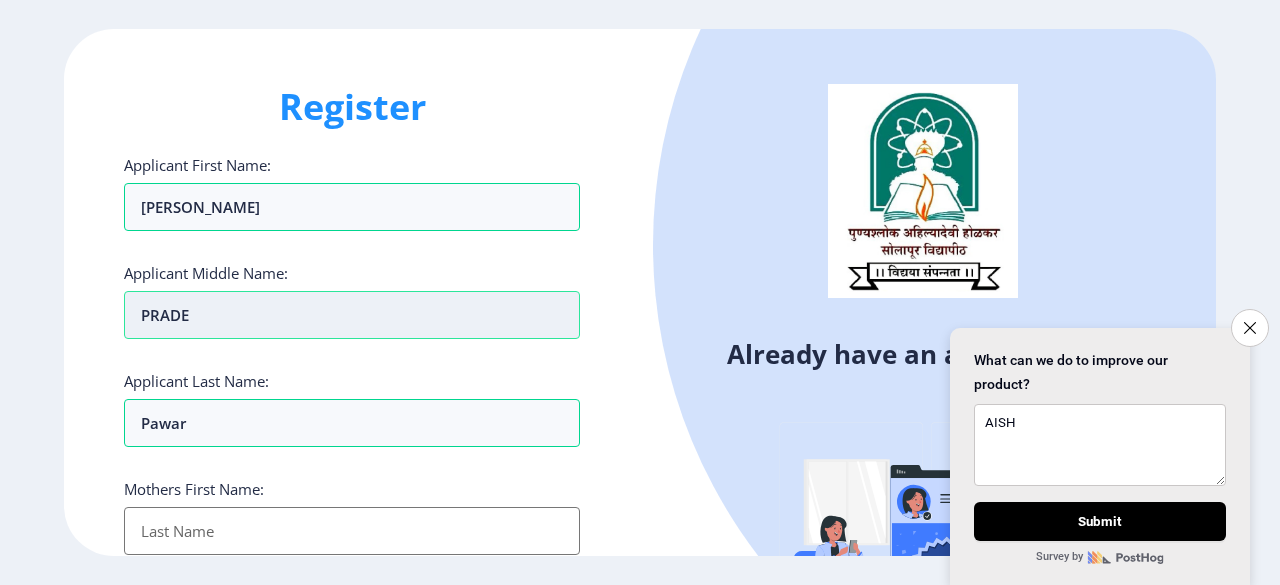 type on "PRADEE" 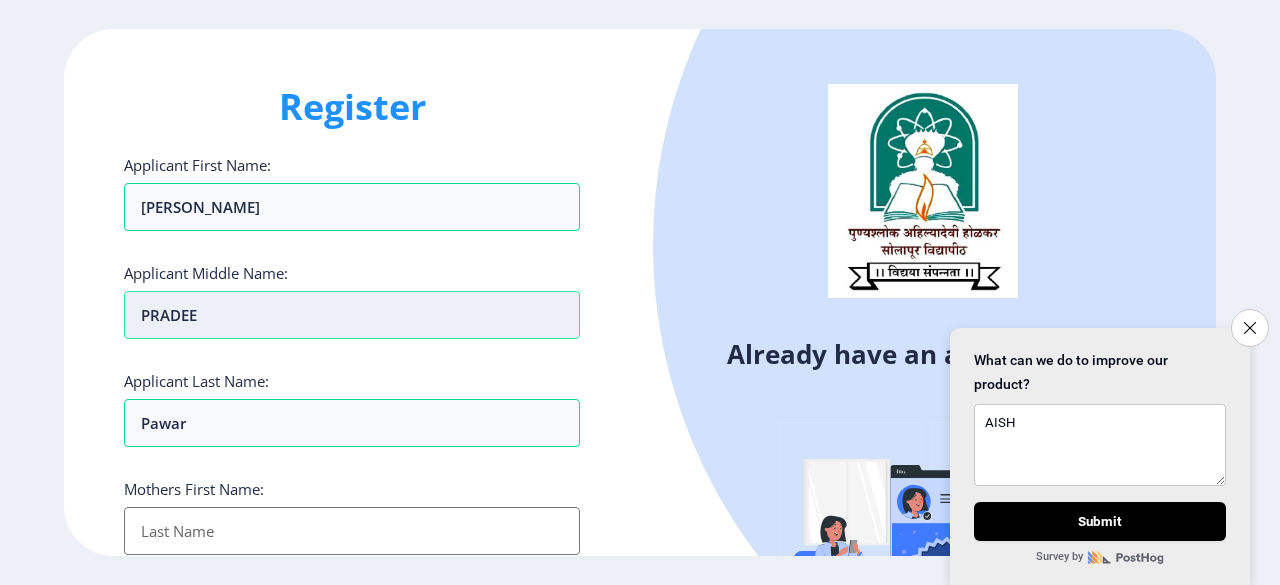 type on "PRADEEP" 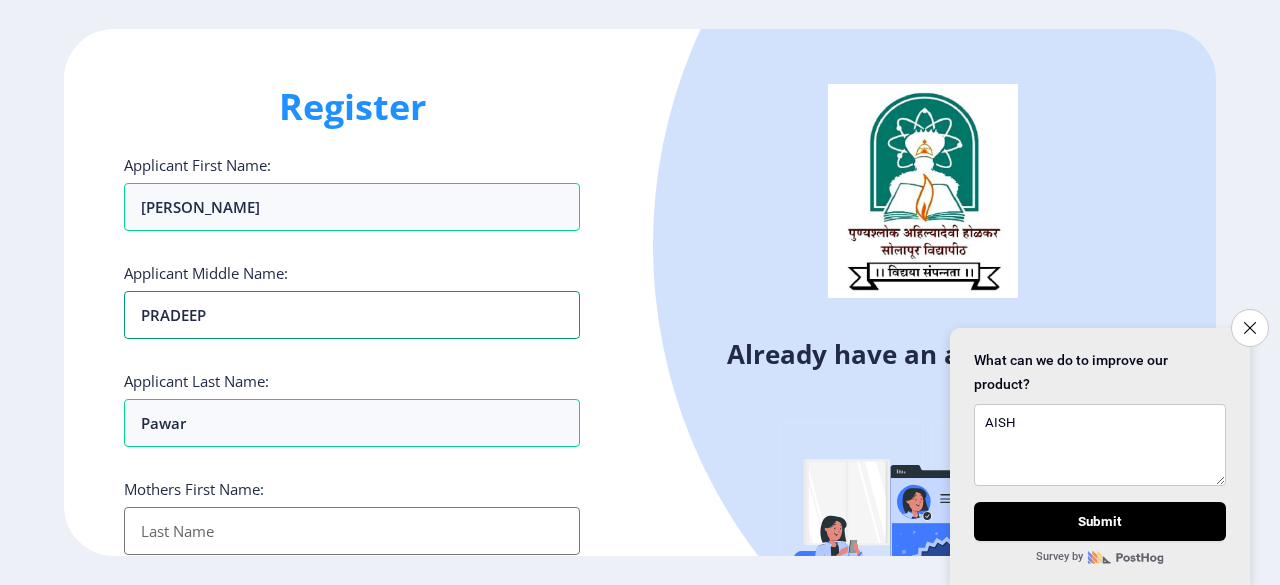 type on "PRADEEP" 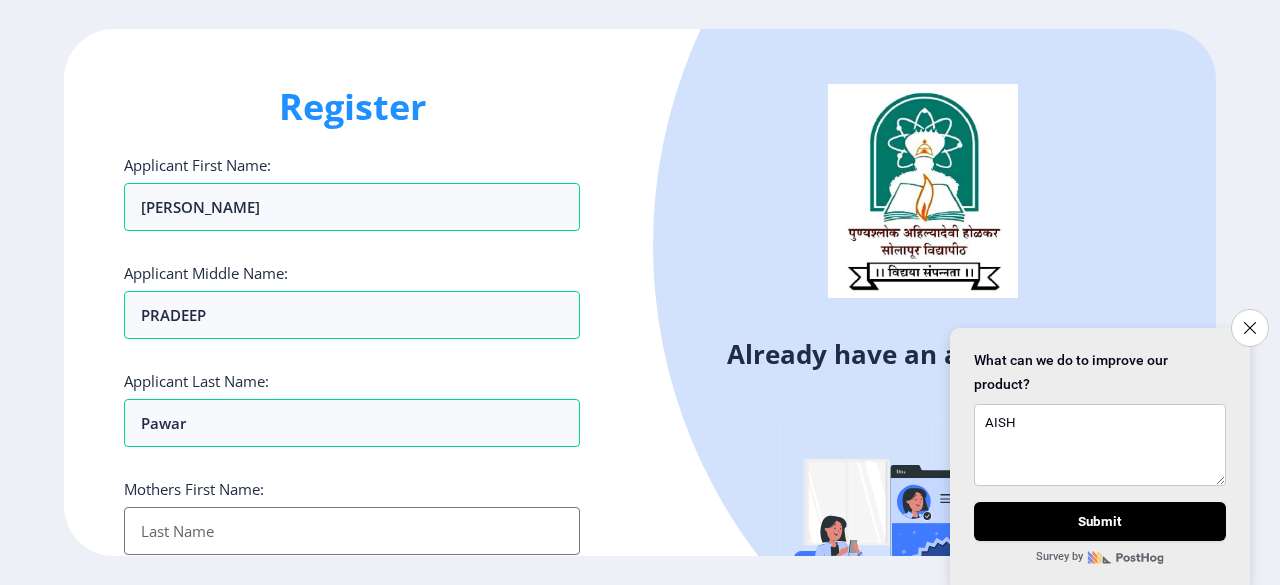 click on "Applicant First Name:" at bounding box center (352, 531) 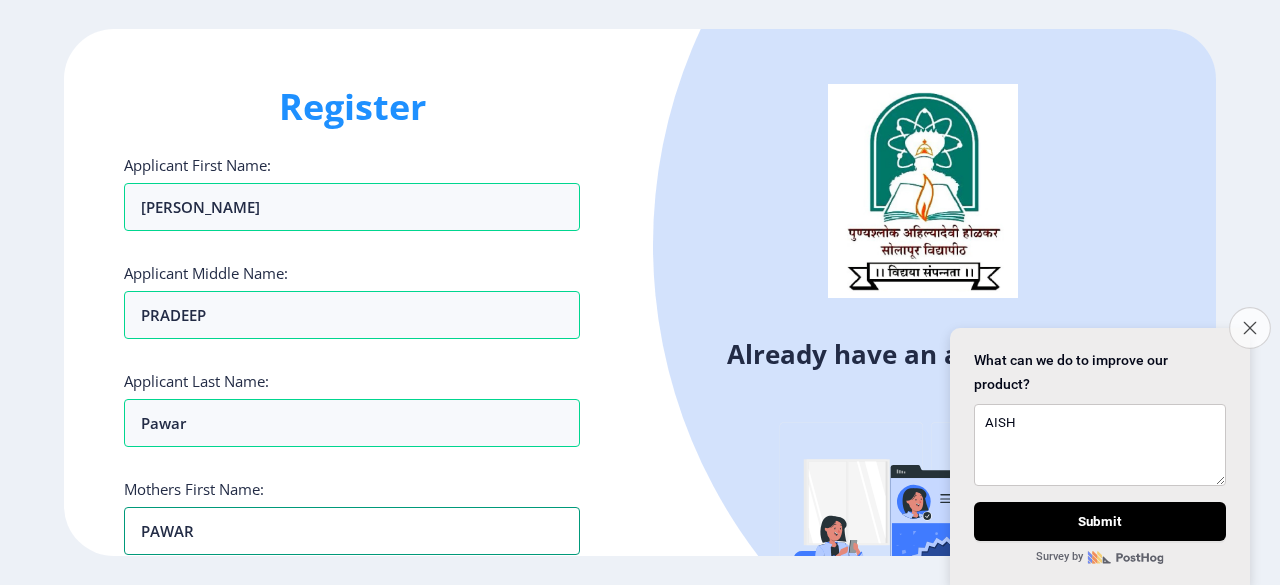 type on "PAWAR" 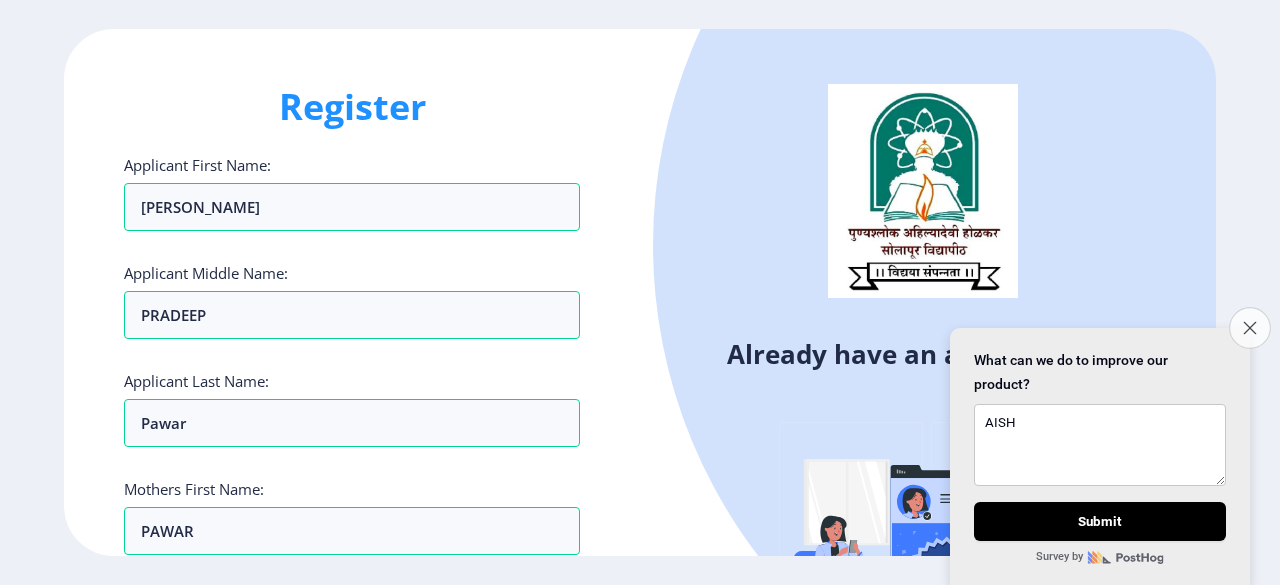 click on "Close survey" 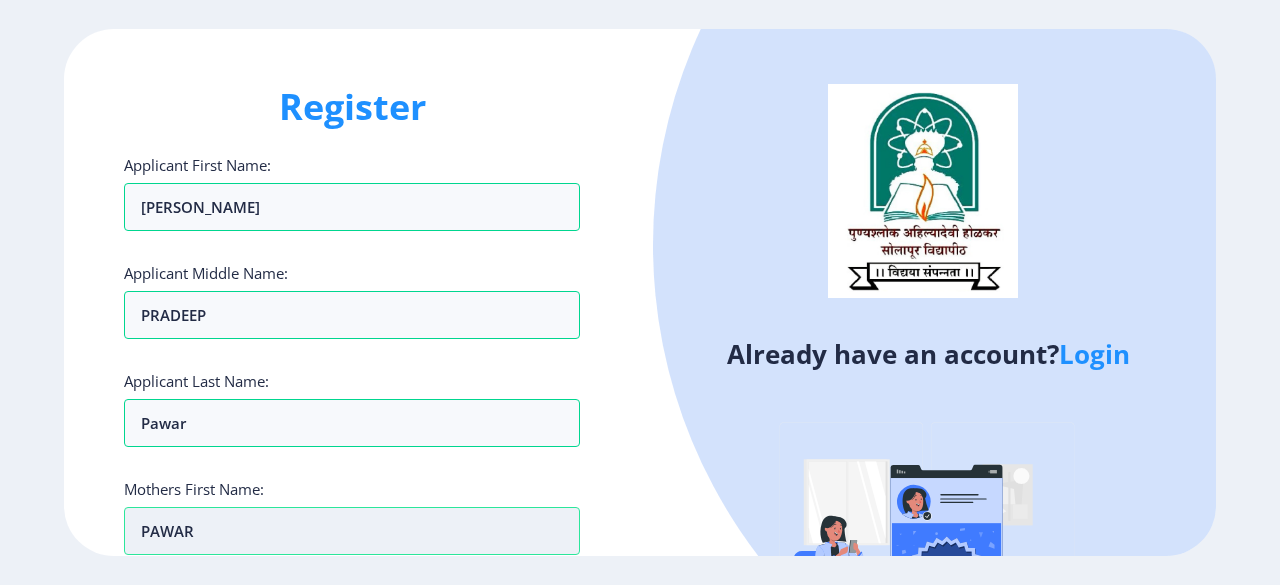 click on "PAWAR" at bounding box center [352, 531] 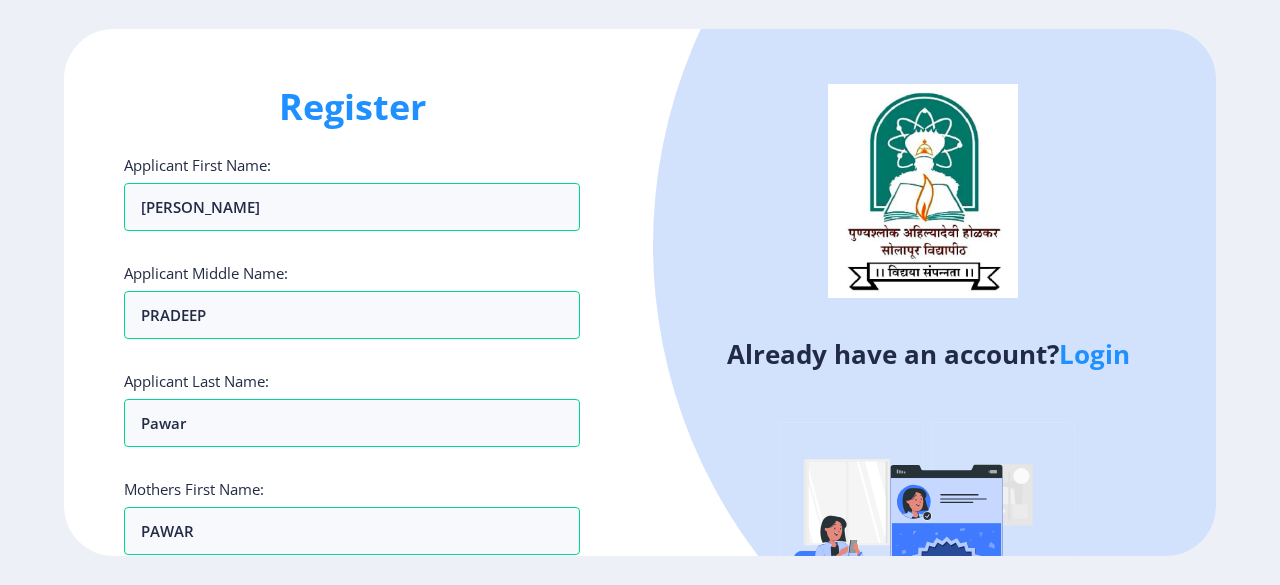 click on "Register Applicant First Name: Aishwarya Applicant Middle Name: [PERSON_NAME] Applicant Last Name: [PERSON_NAME] Mothers First Name: [PERSON_NAME] Applicant Full Name : (As on marksheet) [PERSON_NAME] [PERSON_NAME] Aadhar Number :  Gender: Select Gender [DEMOGRAPHIC_DATA] [DEMOGRAPHIC_DATA] Other  Country Code and Mobile number  *  +91 [GEOGRAPHIC_DATA] ([GEOGRAPHIC_DATA]) +91 [GEOGRAPHIC_DATA] (‫[GEOGRAPHIC_DATA]‬‎) +93 [GEOGRAPHIC_DATA] ([GEOGRAPHIC_DATA]) +355 [GEOGRAPHIC_DATA] (‫[GEOGRAPHIC_DATA]‬‎) +213 [US_STATE] +1 [GEOGRAPHIC_DATA] +376 [GEOGRAPHIC_DATA] +244 [GEOGRAPHIC_DATA] +1 [GEOGRAPHIC_DATA] +1 [GEOGRAPHIC_DATA] +54 [GEOGRAPHIC_DATA] ([GEOGRAPHIC_DATA]) +374 [GEOGRAPHIC_DATA] +297 [GEOGRAPHIC_DATA] +61 [GEOGRAPHIC_DATA] ([GEOGRAPHIC_DATA]) +43 [GEOGRAPHIC_DATA] ([GEOGRAPHIC_DATA]) +994 [GEOGRAPHIC_DATA] +1 [GEOGRAPHIC_DATA] ([GEOGRAPHIC_DATA][GEOGRAPHIC_DATA]‬‎) +973 [GEOGRAPHIC_DATA] ([GEOGRAPHIC_DATA]) +880 [GEOGRAPHIC_DATA] +1 [GEOGRAPHIC_DATA] ([GEOGRAPHIC_DATA]) +375 [GEOGRAPHIC_DATA] ([GEOGRAPHIC_DATA]) +32 [GEOGRAPHIC_DATA] +501 [GEOGRAPHIC_DATA] ([GEOGRAPHIC_DATA]) +229 [GEOGRAPHIC_DATA] +1 [GEOGRAPHIC_DATA] (འབྲུག) +975 [GEOGRAPHIC_DATA] +591 [GEOGRAPHIC_DATA] ([GEOGRAPHIC_DATA]) +387 [GEOGRAPHIC_DATA] +267 [GEOGRAPHIC_DATA] ([GEOGRAPHIC_DATA]) +55 [GEOGRAPHIC_DATA] +246 +1 [GEOGRAPHIC_DATA] +673" 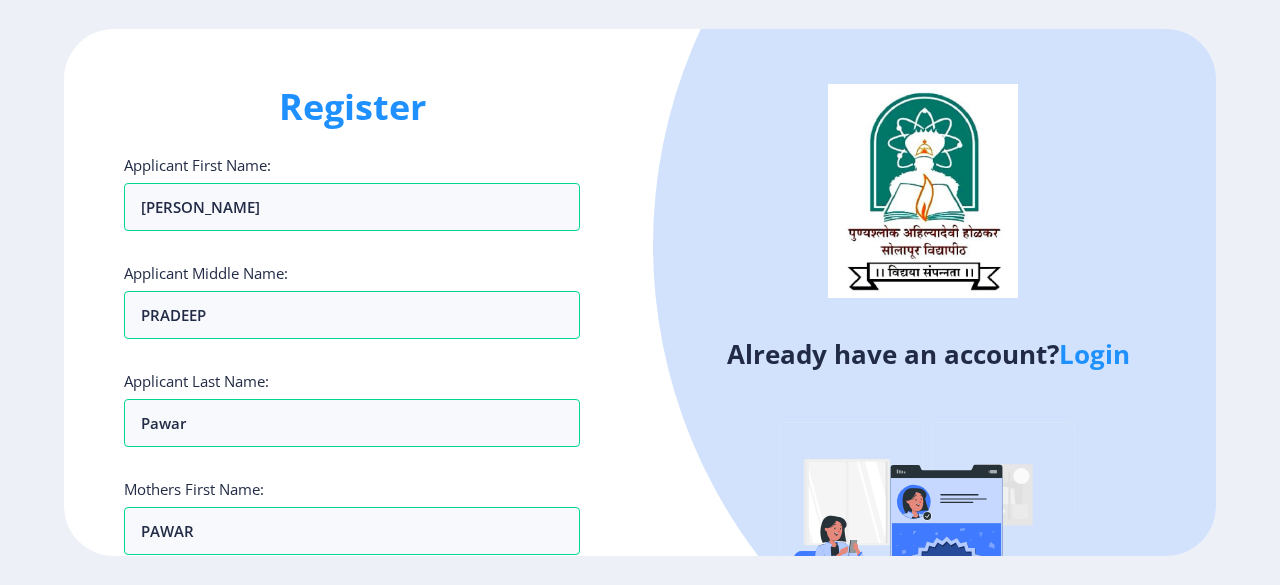 click on "Login" 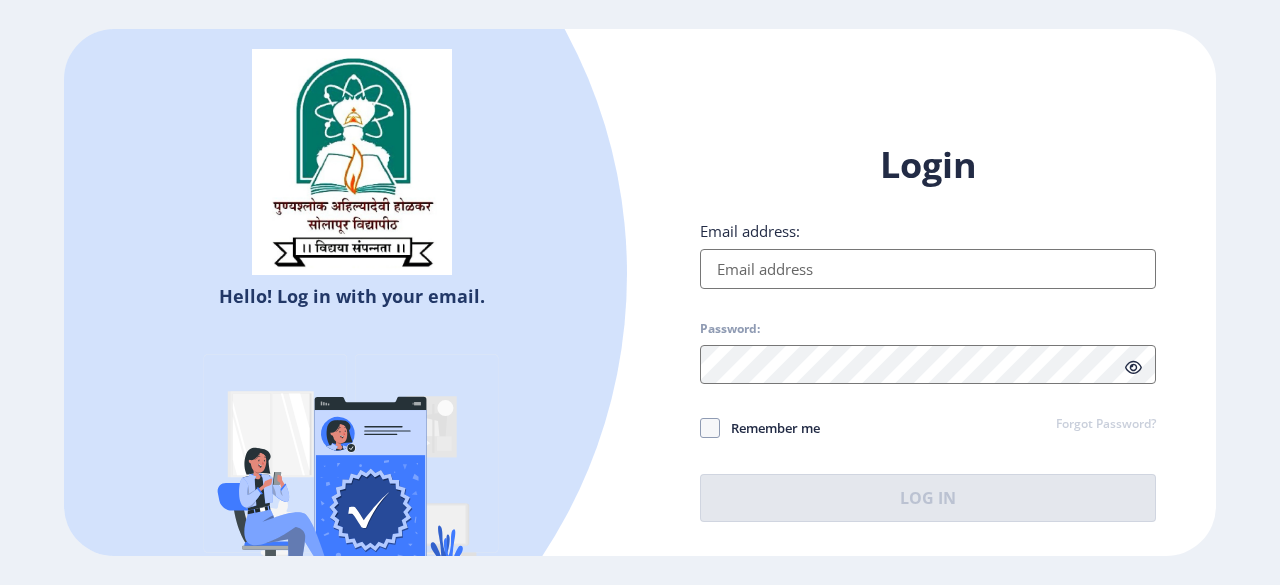 click on "Email address:" at bounding box center (928, 269) 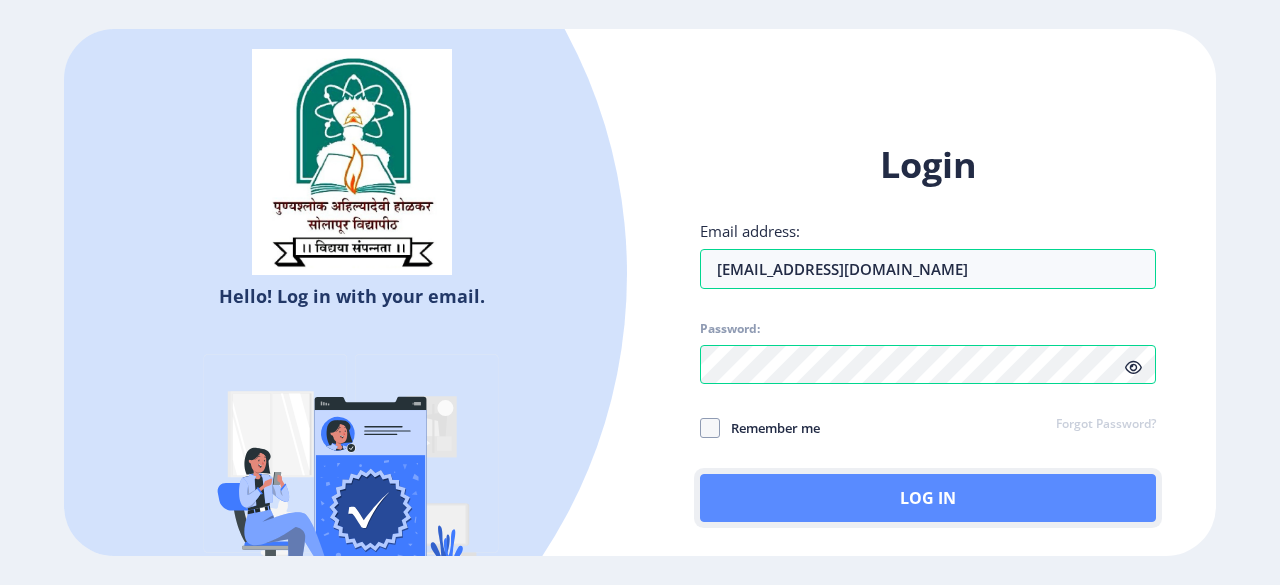 click on "Log In" 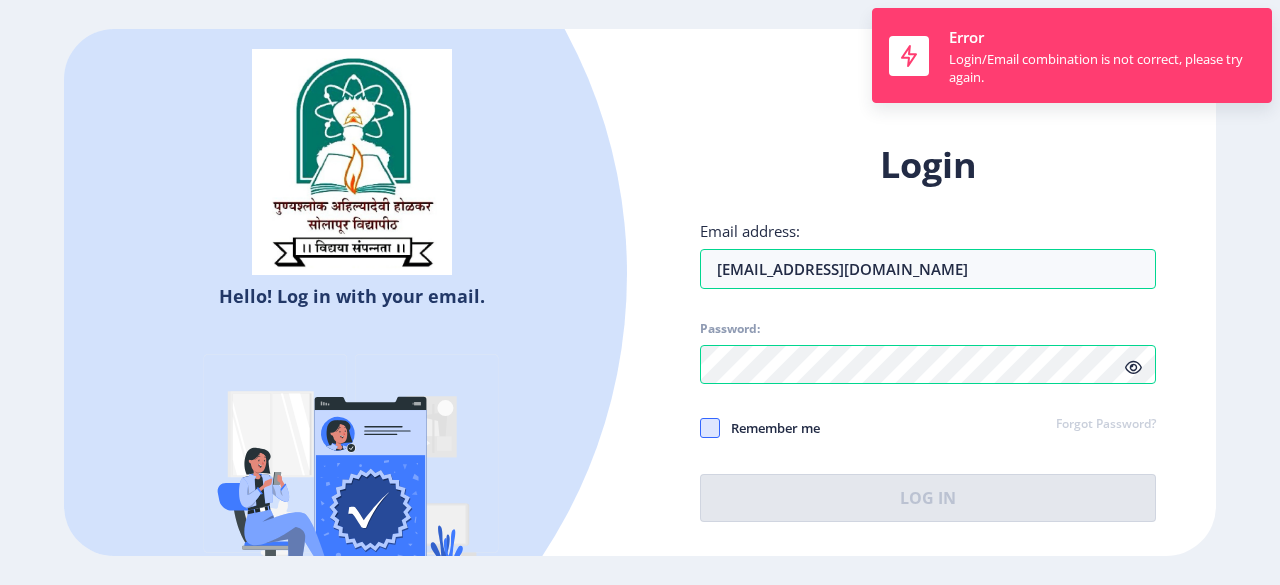 click 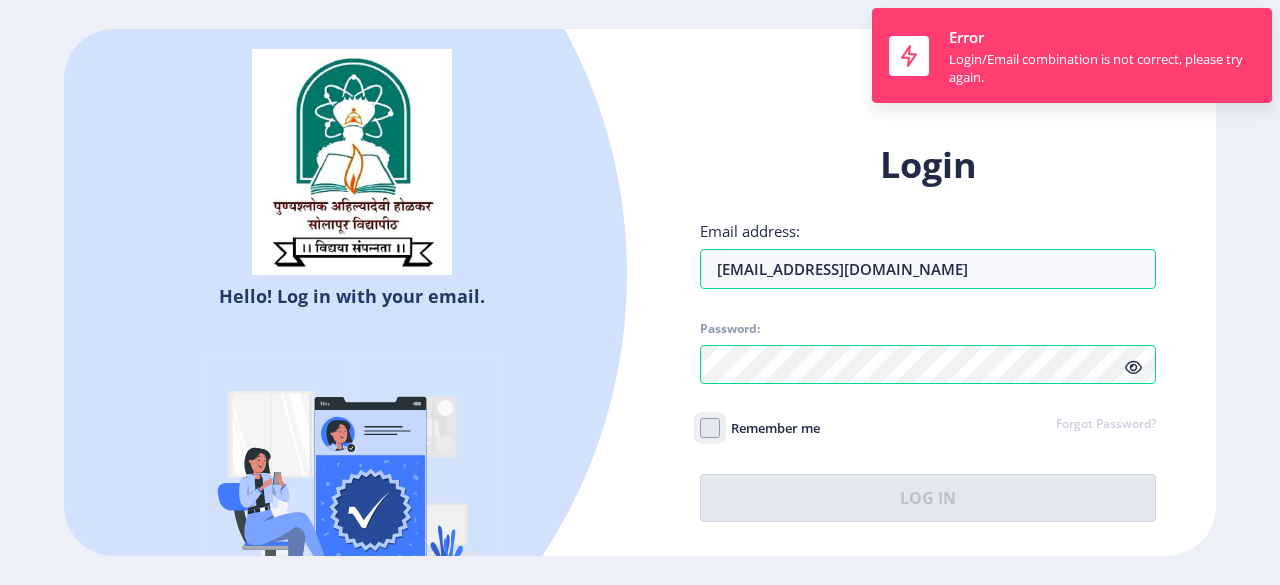 click on "Remember me" 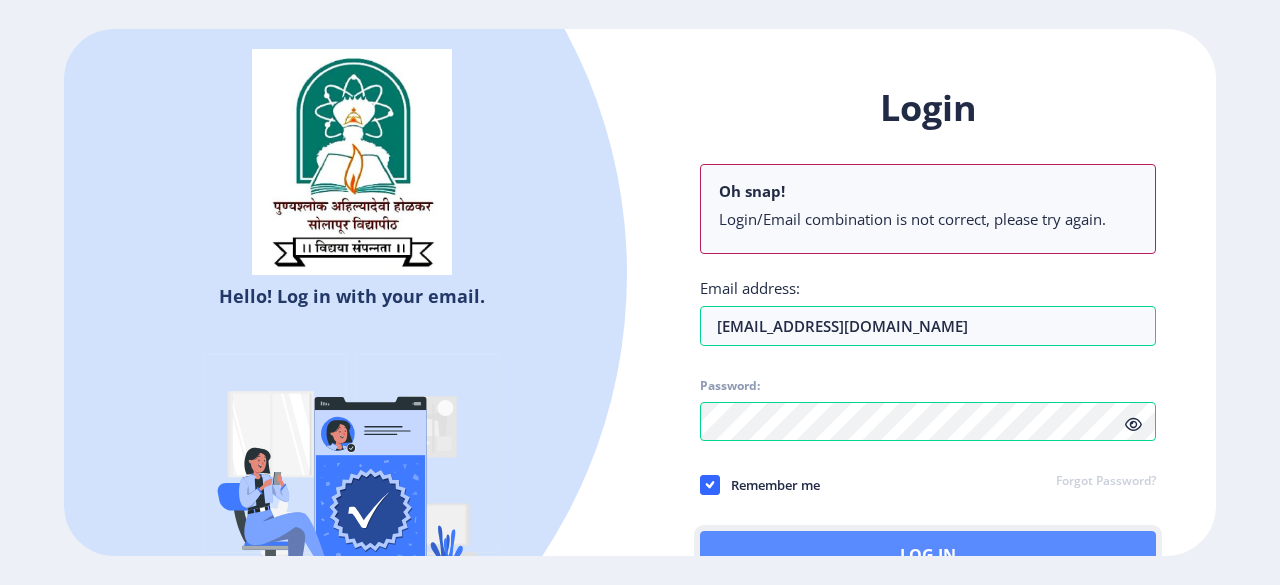 click on "Log In" 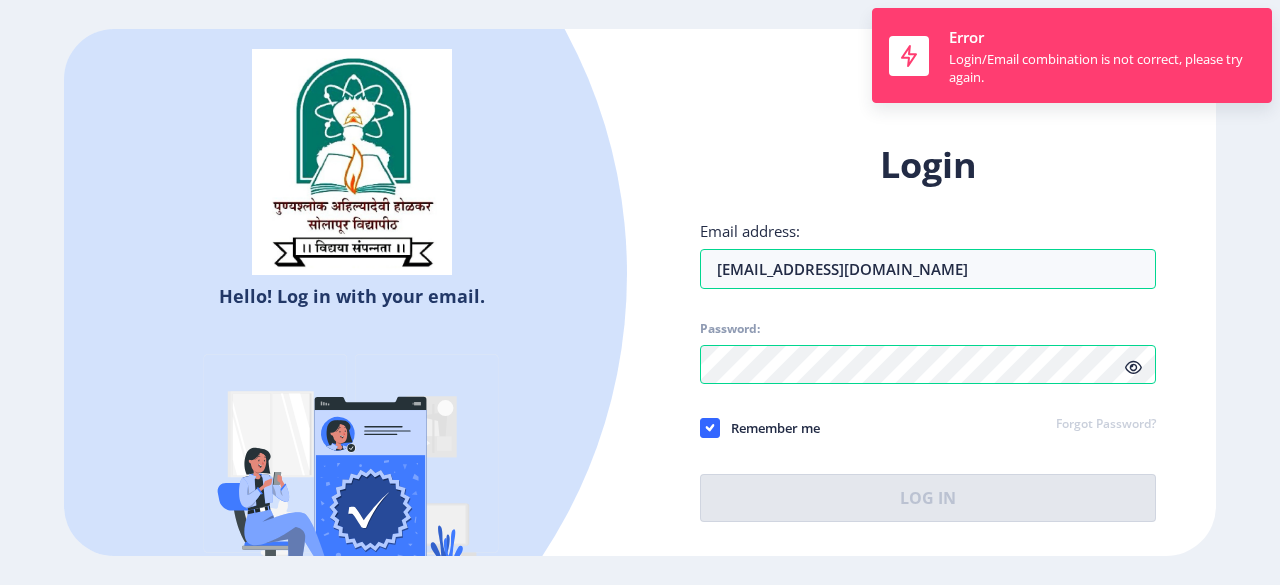 click on "Login Email address: [EMAIL_ADDRESS][DOMAIN_NAME] Password: Remember me Forgot Password?  Log In   Don't have an account?  Register" 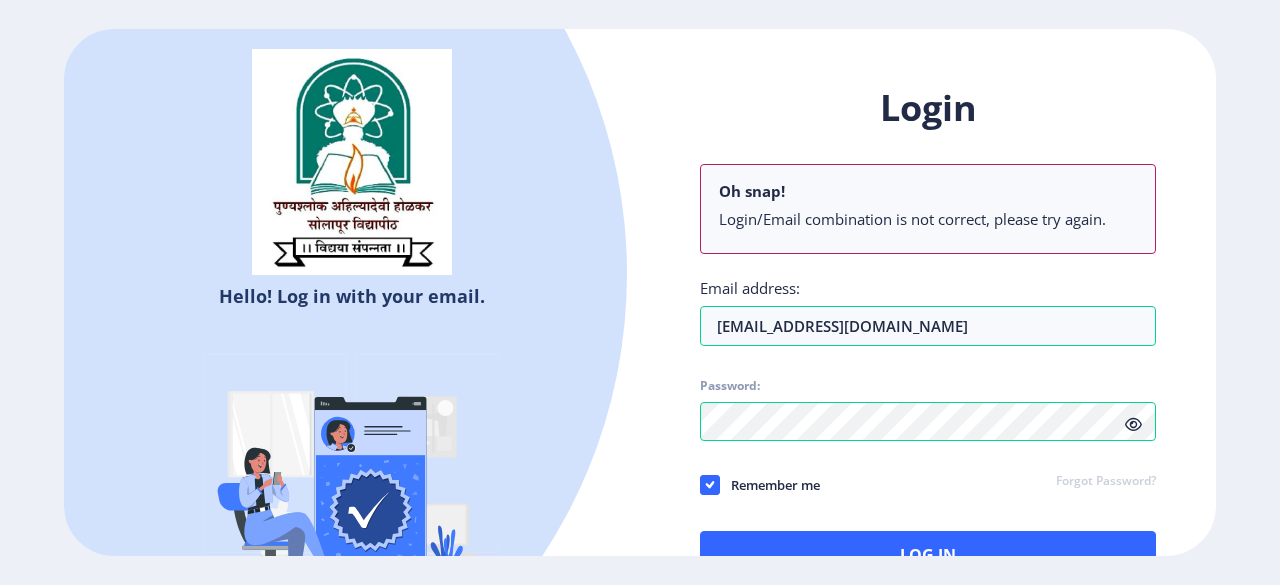 click on "Login Oh snap! Login/Email combination is not correct, please try again. Email address: [EMAIL_ADDRESS][DOMAIN_NAME] Password: Remember me Forgot Password?  Log In" 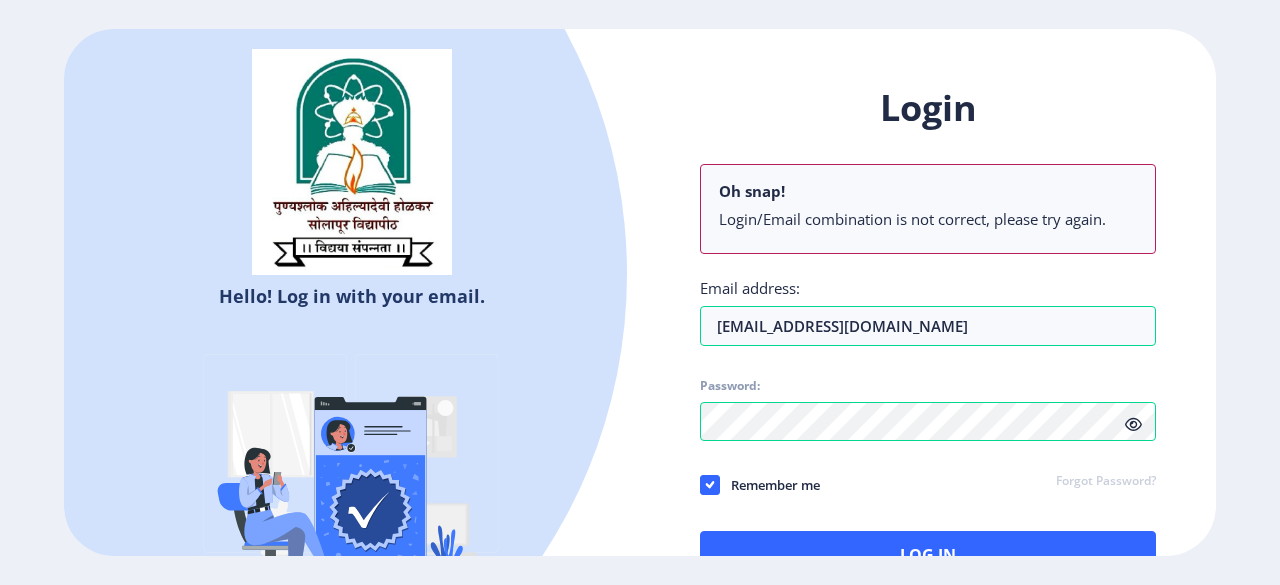 click 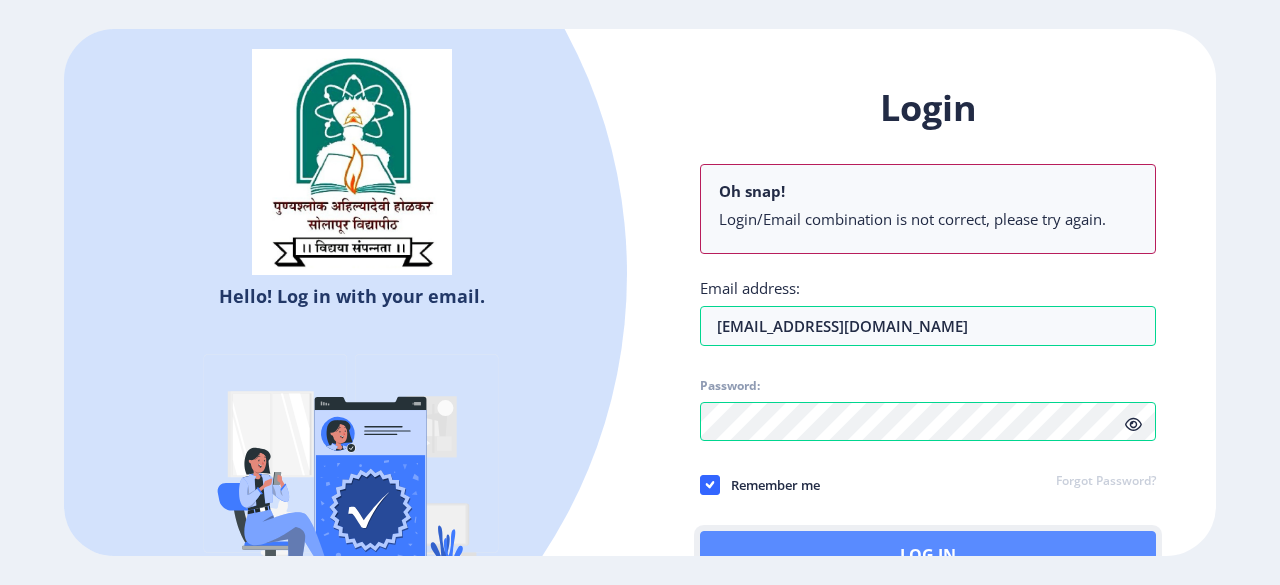 click on "Log In" 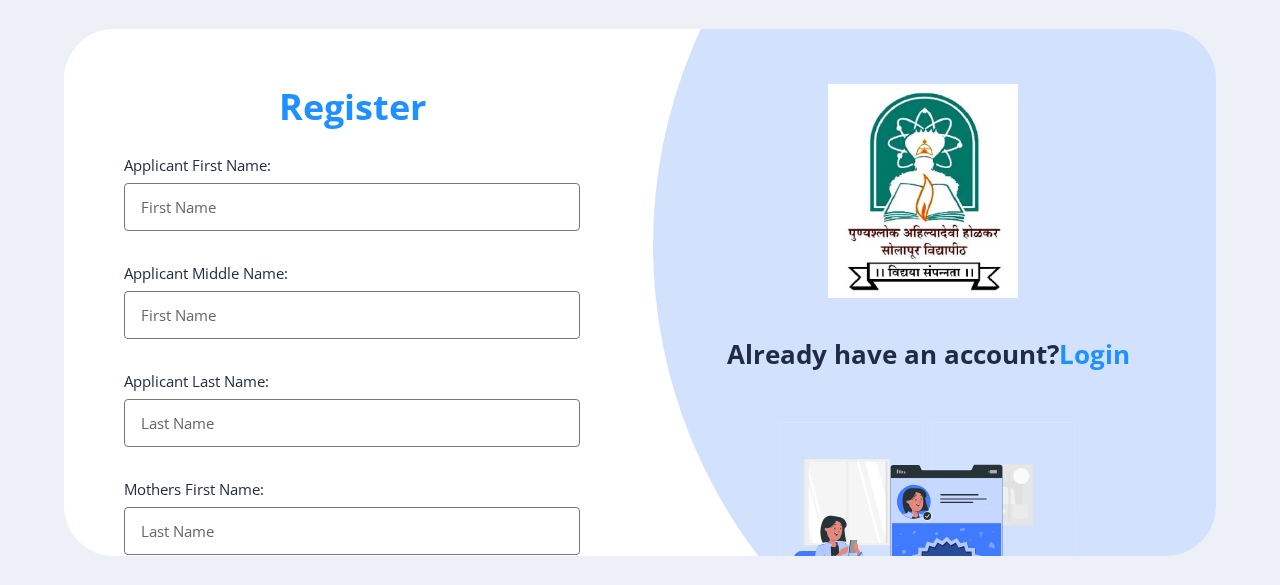 select 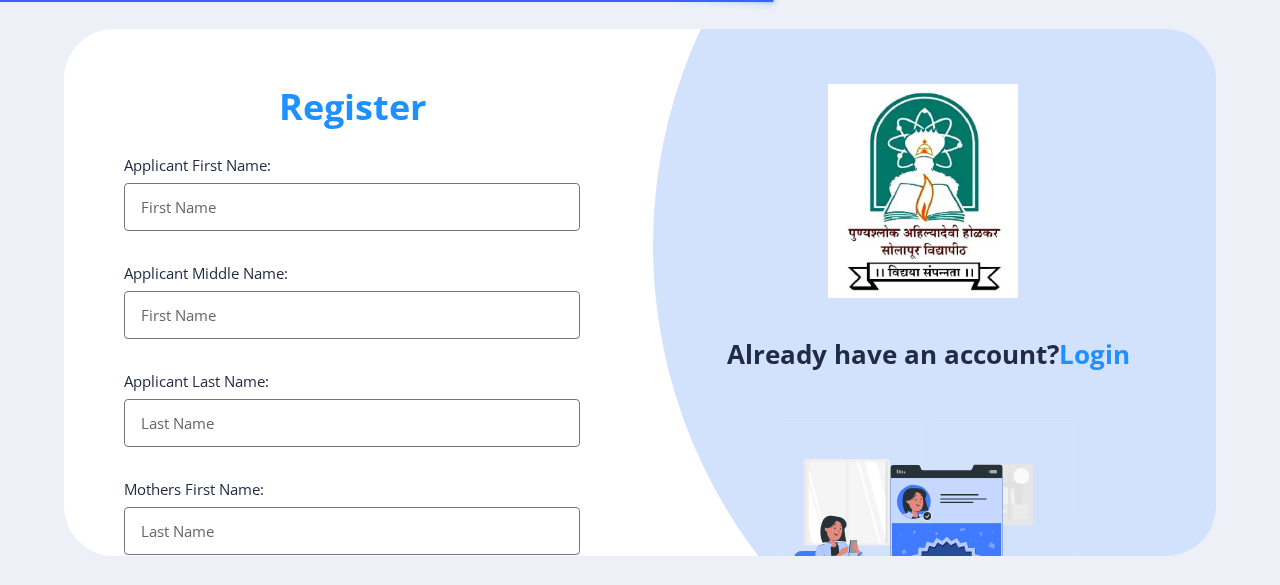 select 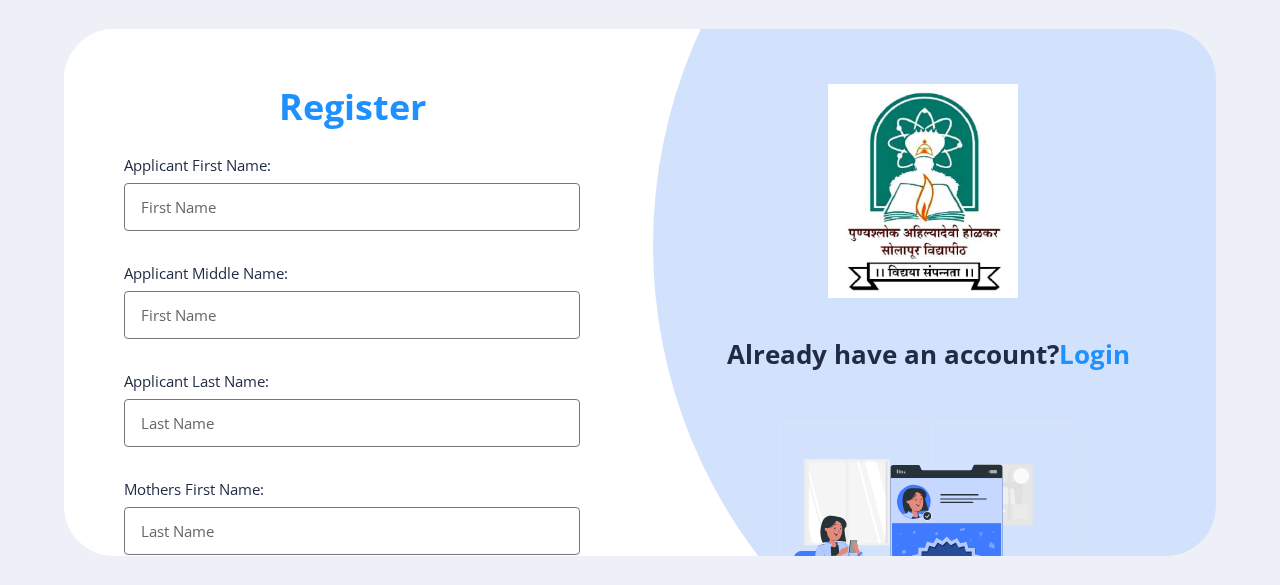 click on "Applicant First Name:" at bounding box center (352, 207) 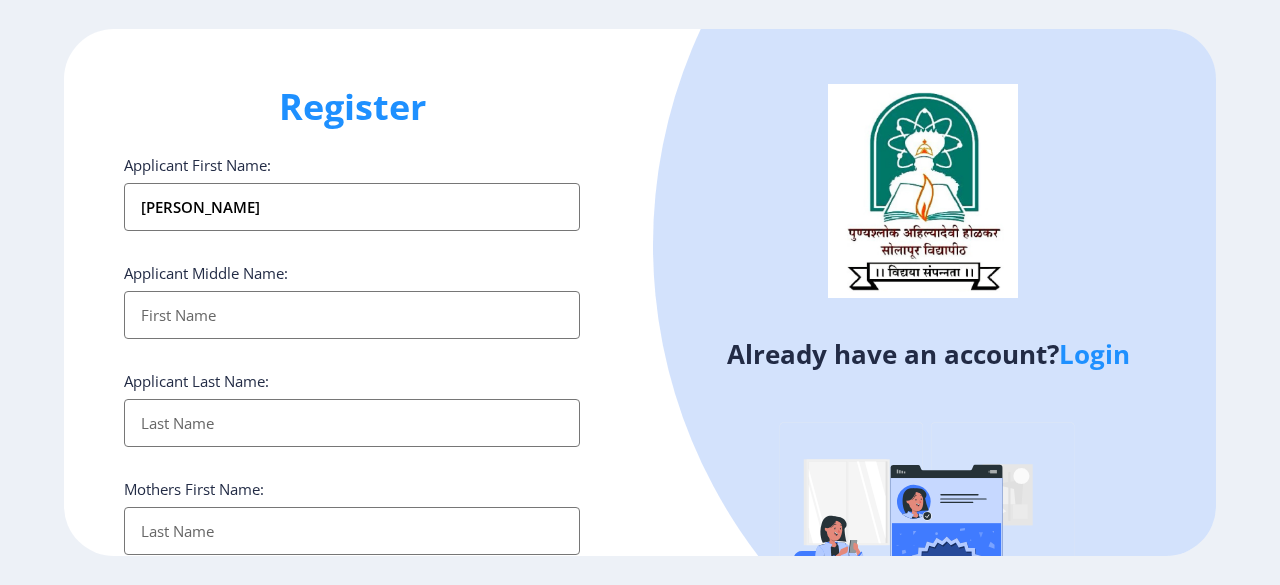 type on "[PERSON_NAME]" 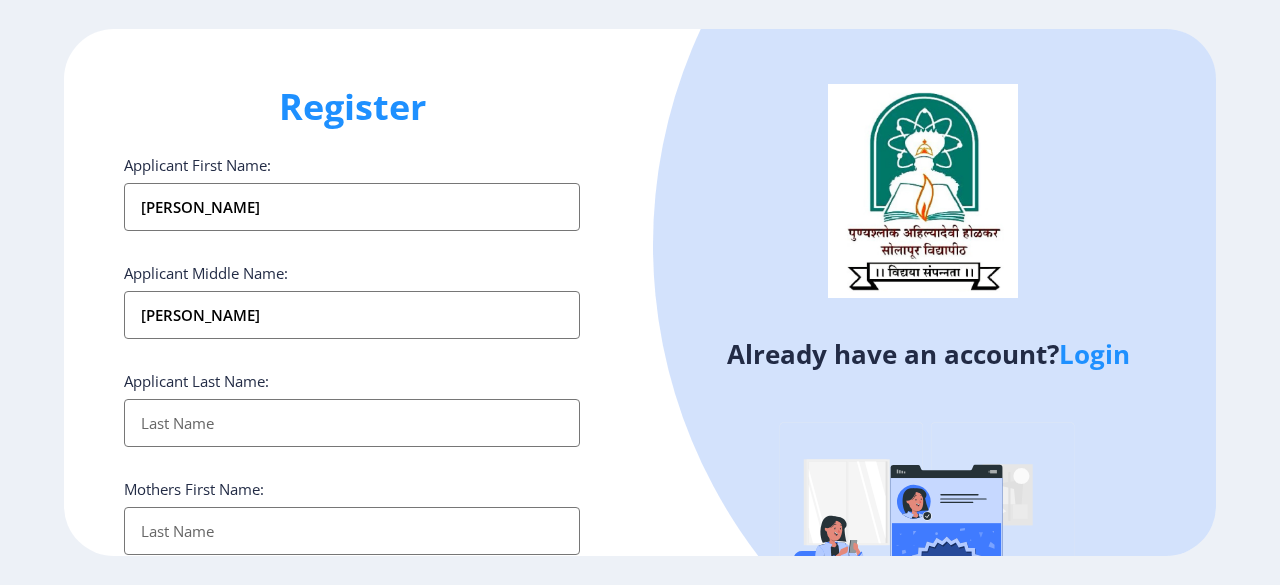 type on "Pawar" 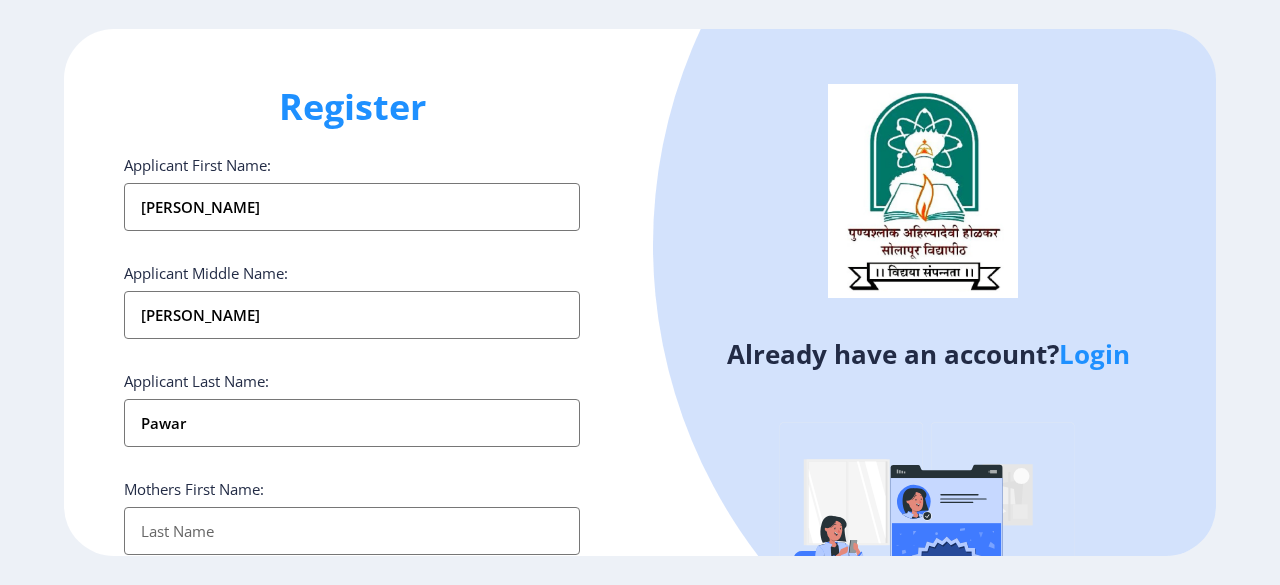 type on "[PERSON_NAME]" 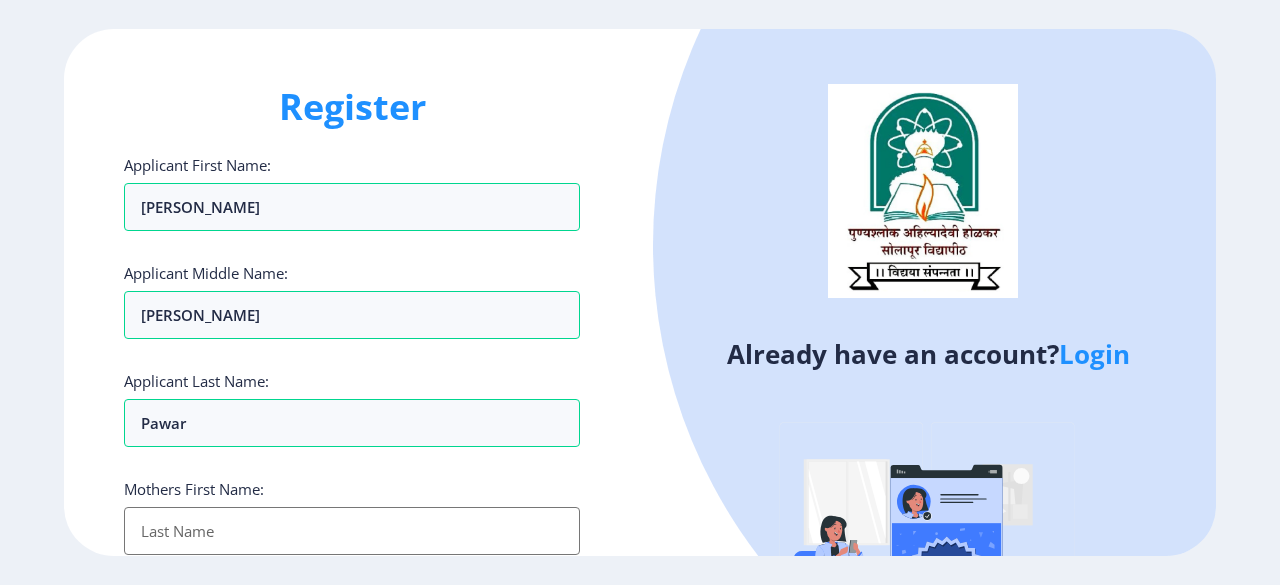 click on "Applicant First Name:" at bounding box center (352, 531) 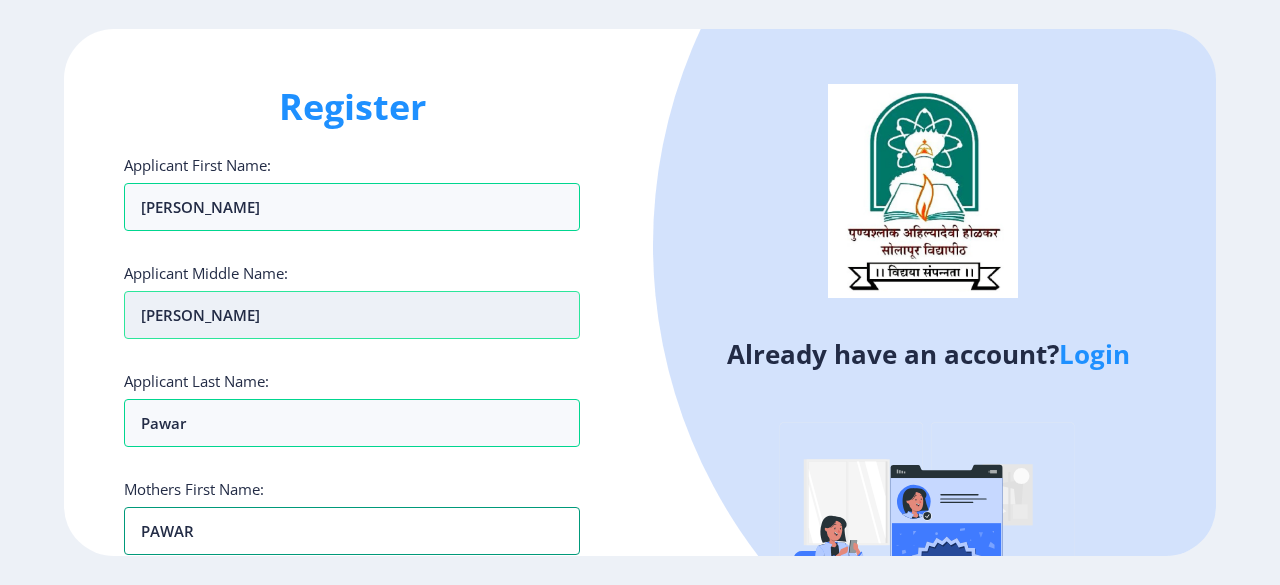 type on "PAWAR" 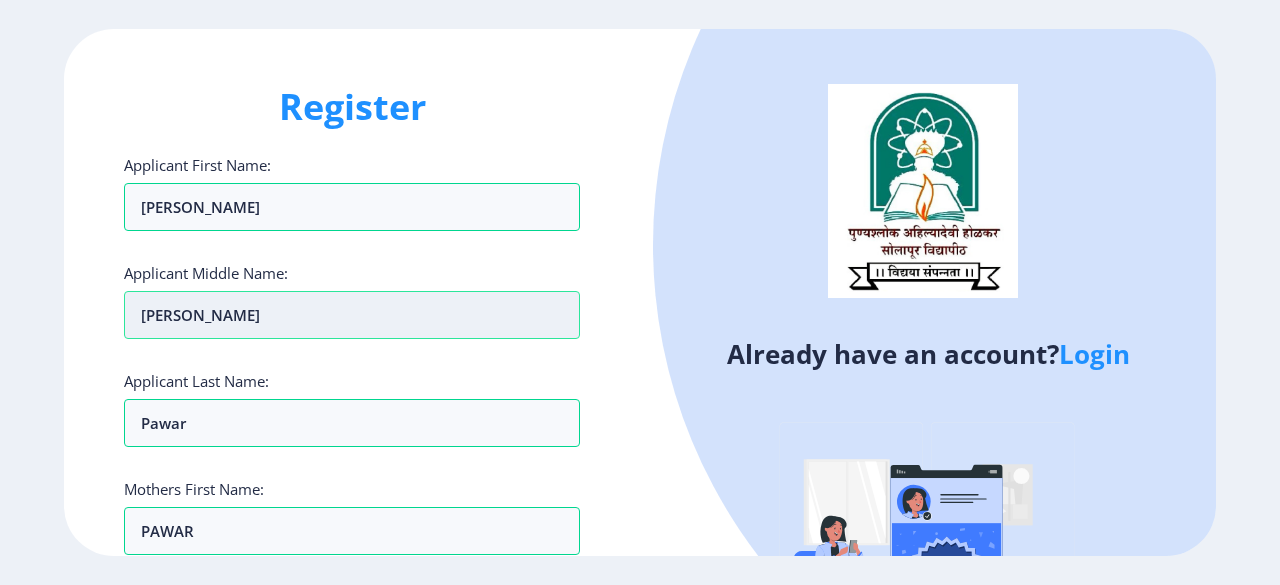 click on "[PERSON_NAME]" at bounding box center (352, 315) 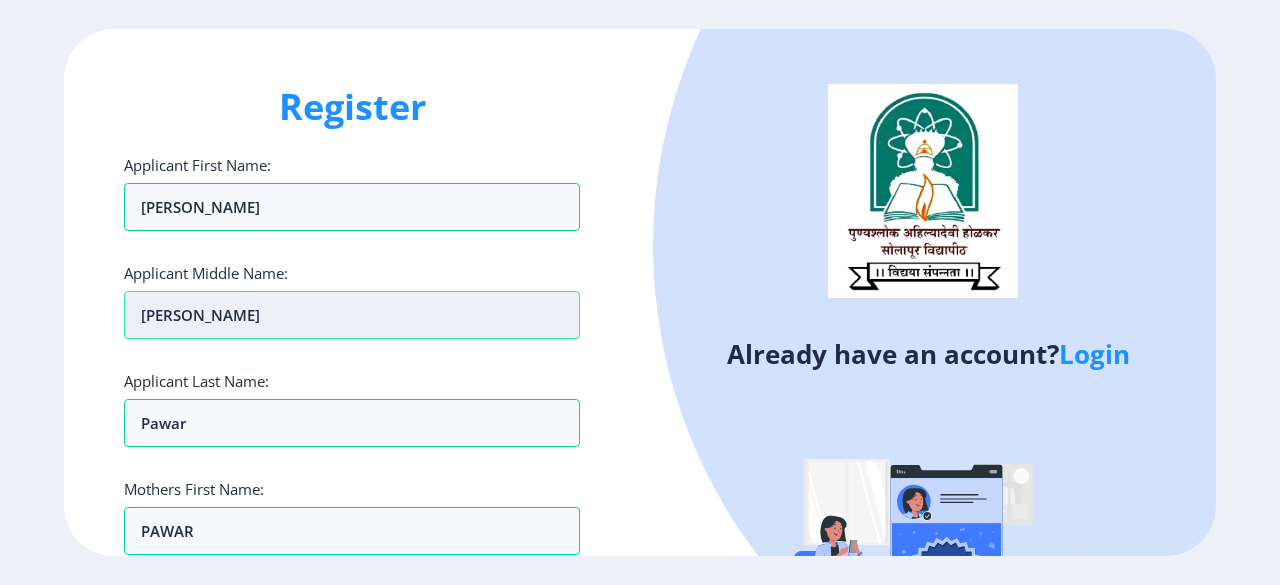 type on "[PERSON_NAME]" 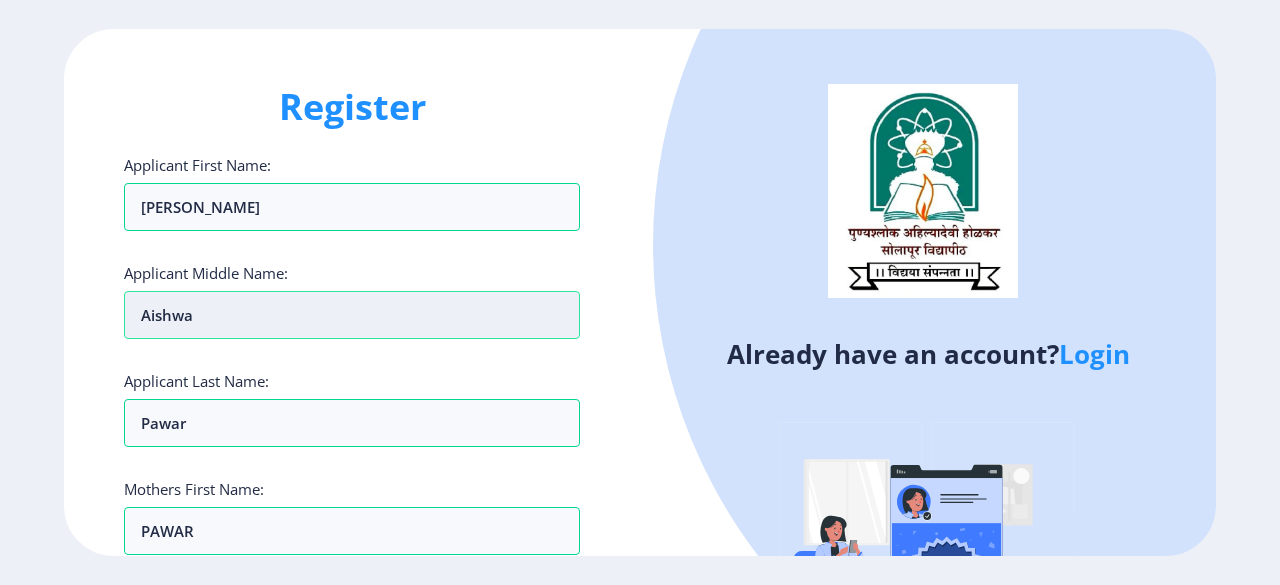type on "Aishw" 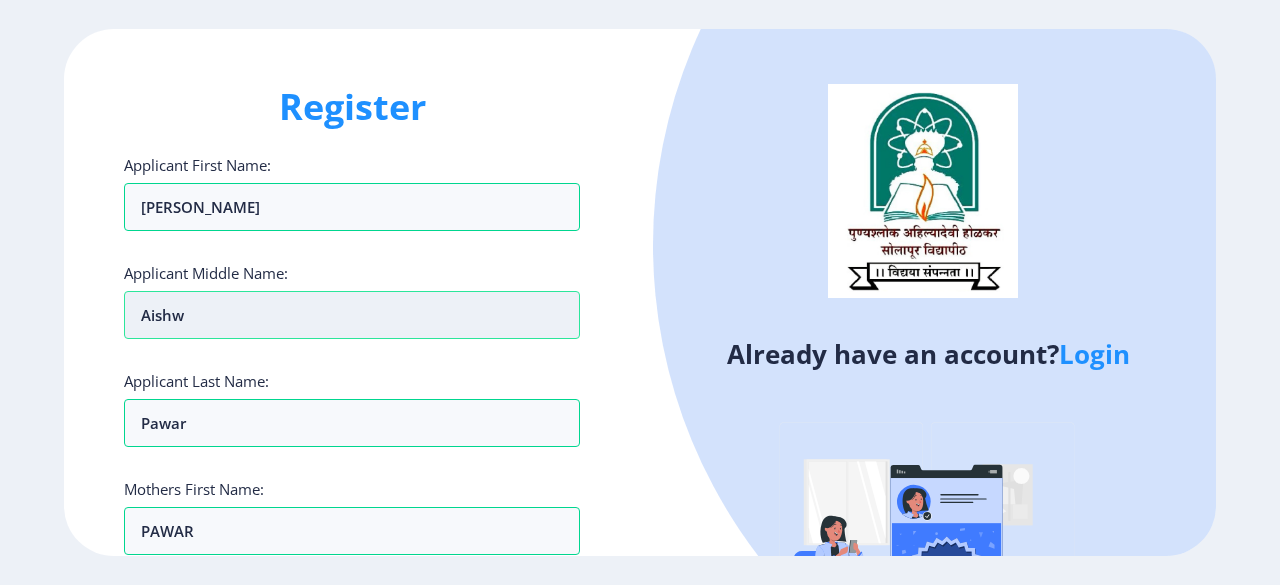 type on "Aish" 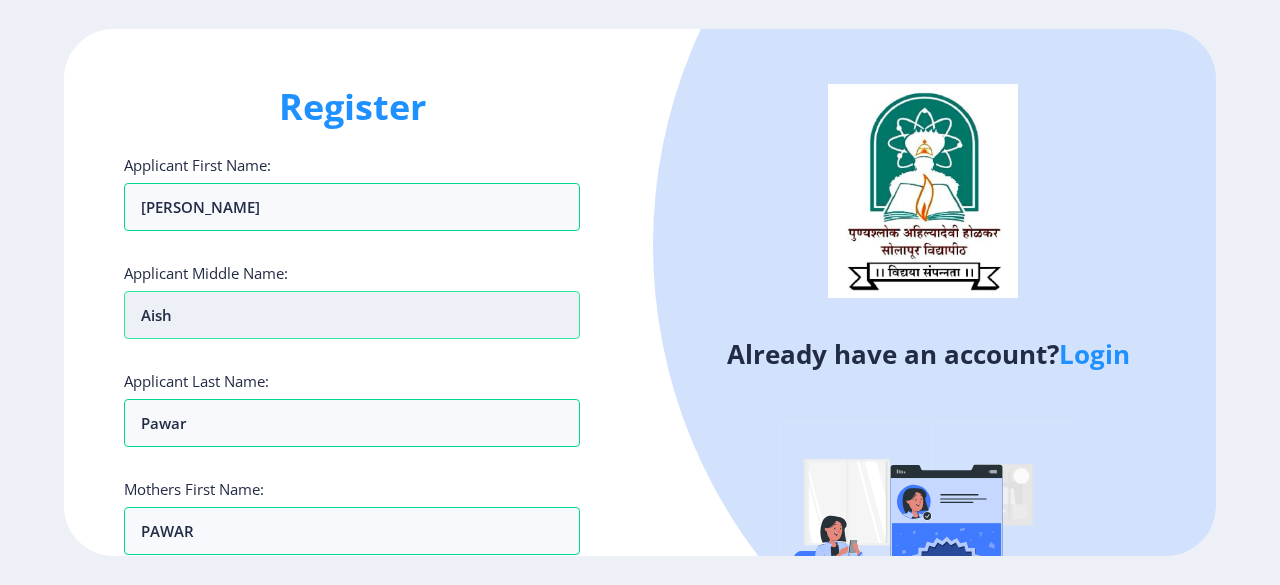 type on "[PERSON_NAME]" 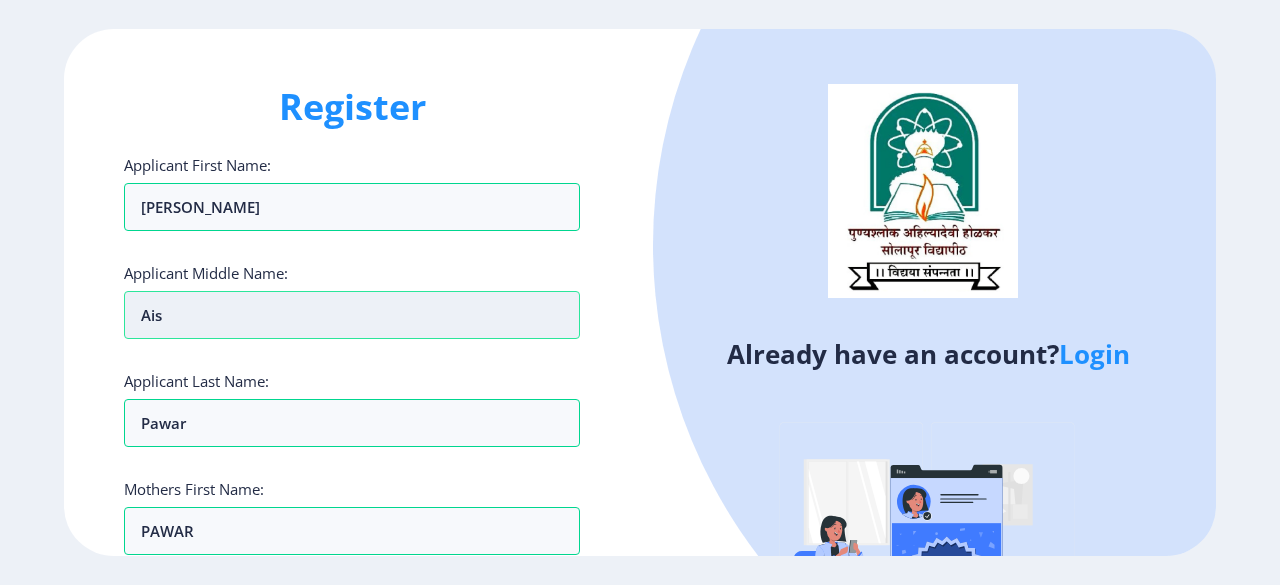 type on "Ai" 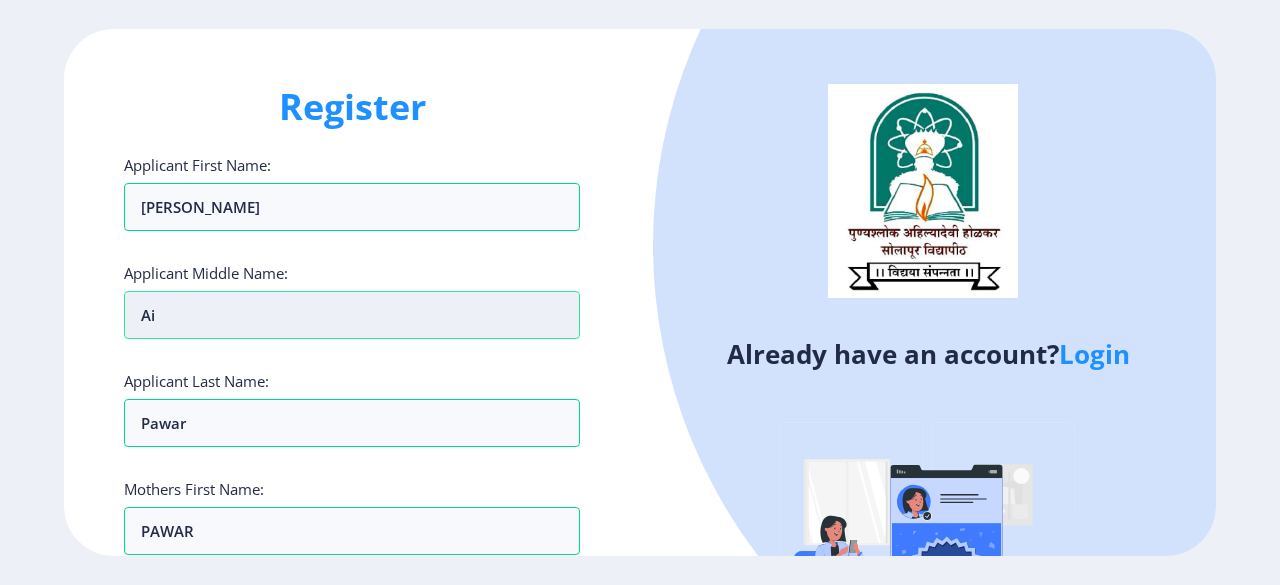 type on "A" 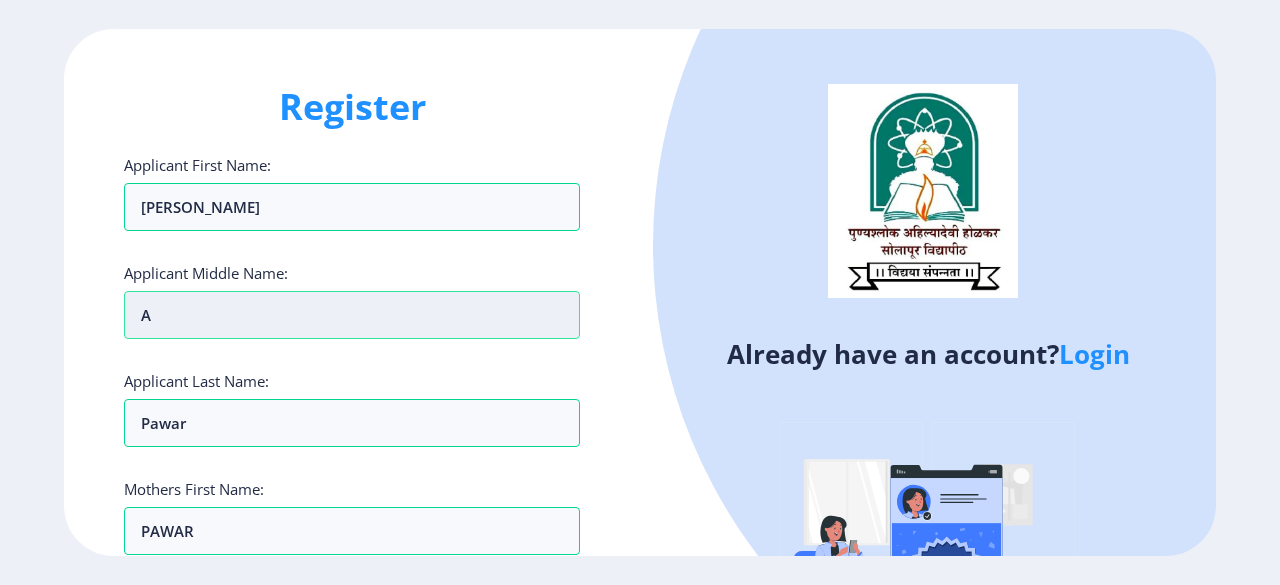 type 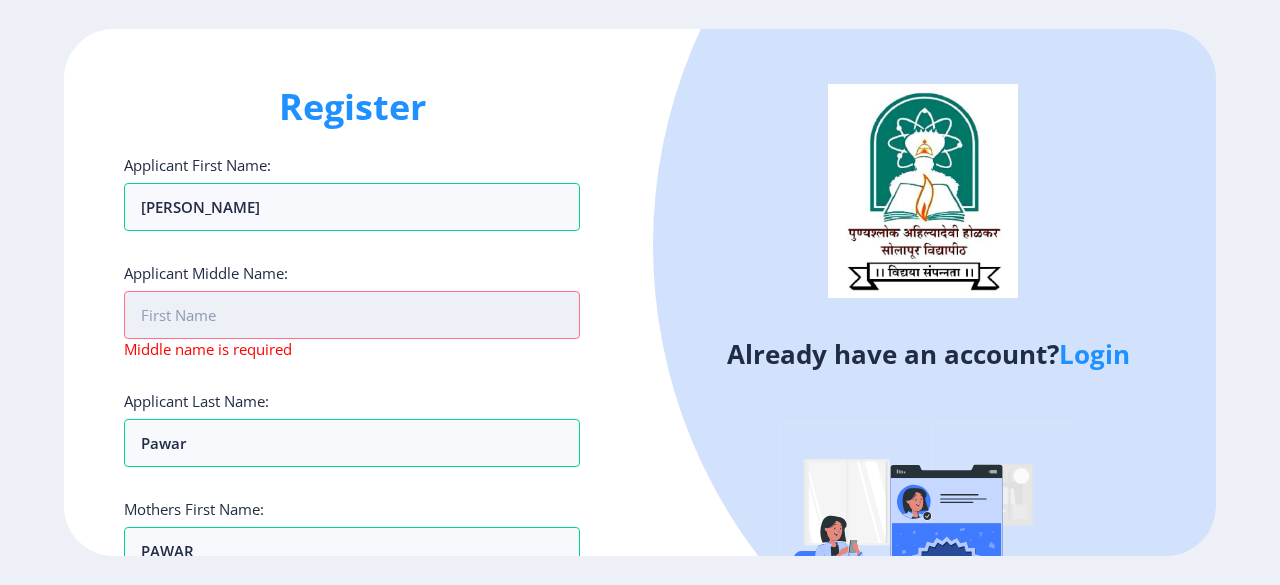 type on "P" 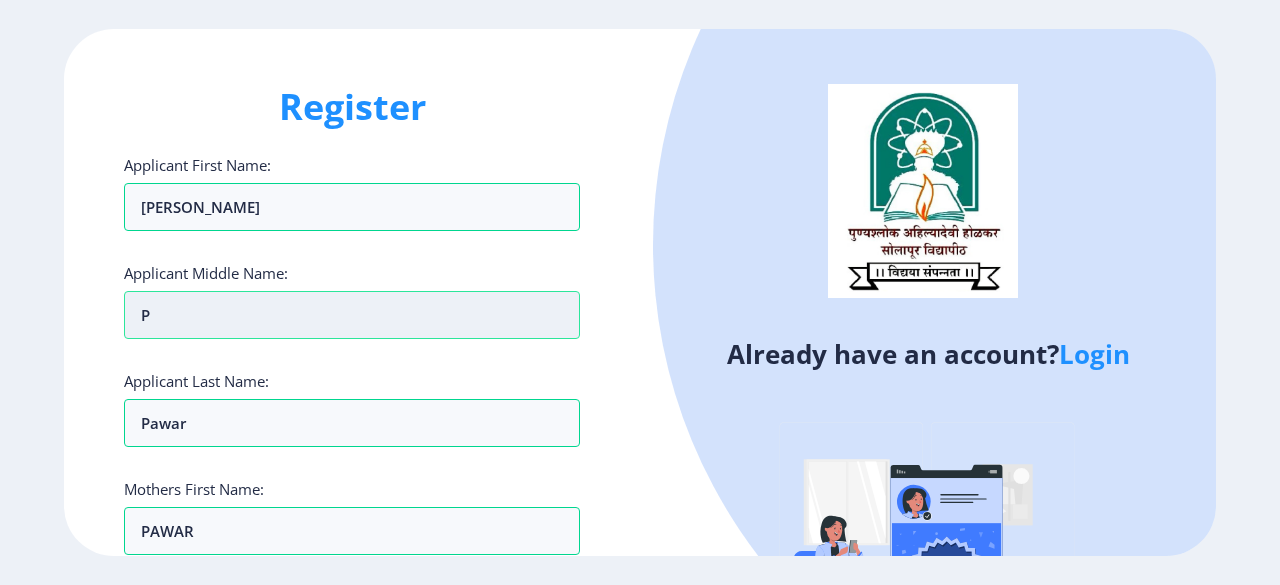 type on "PR" 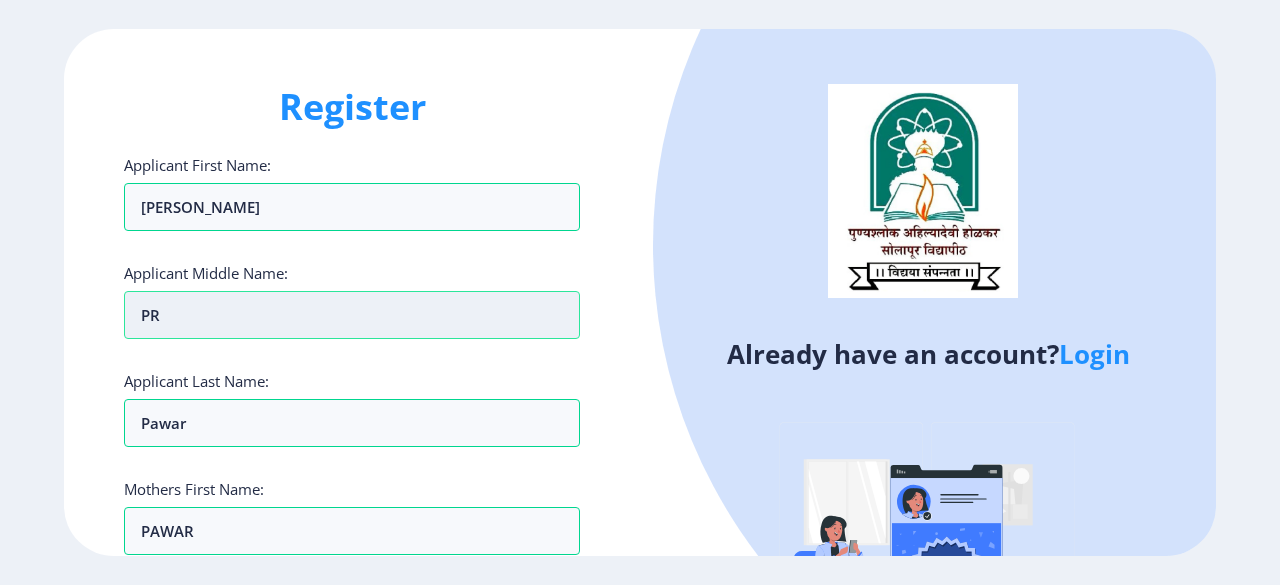 type on "PRA" 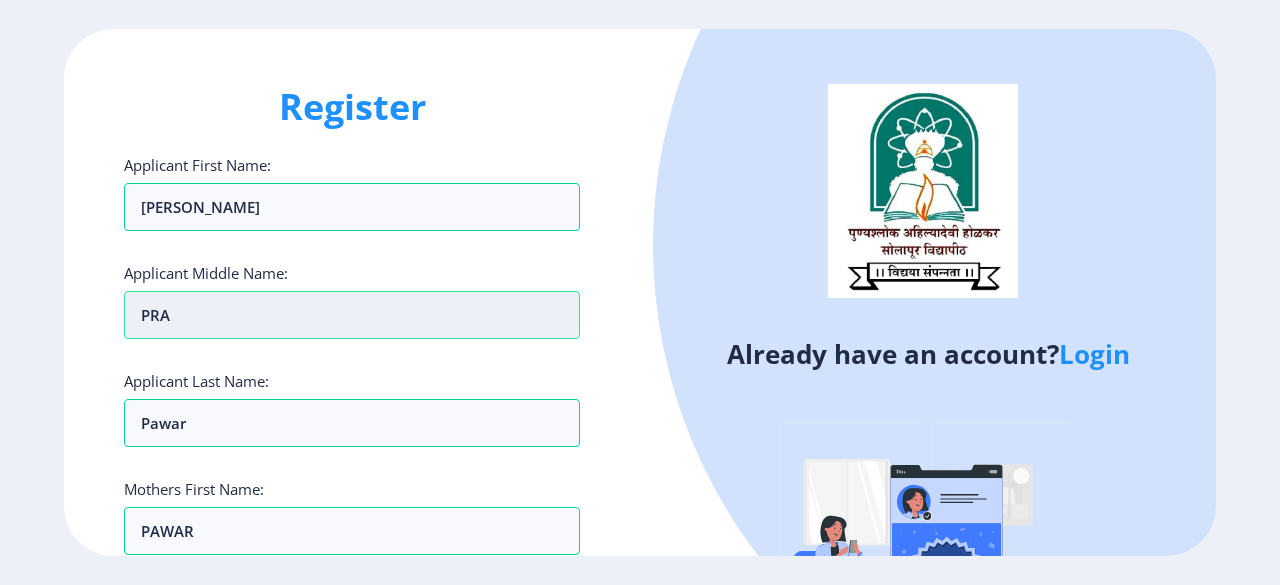 type on "PRAD" 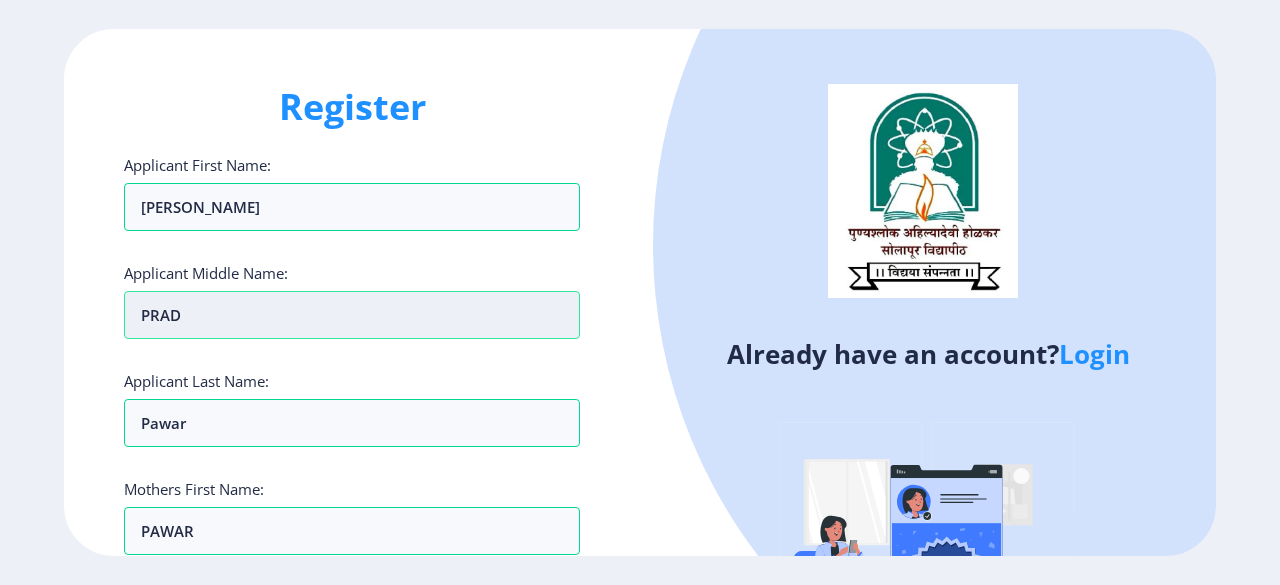 type on "PRADE" 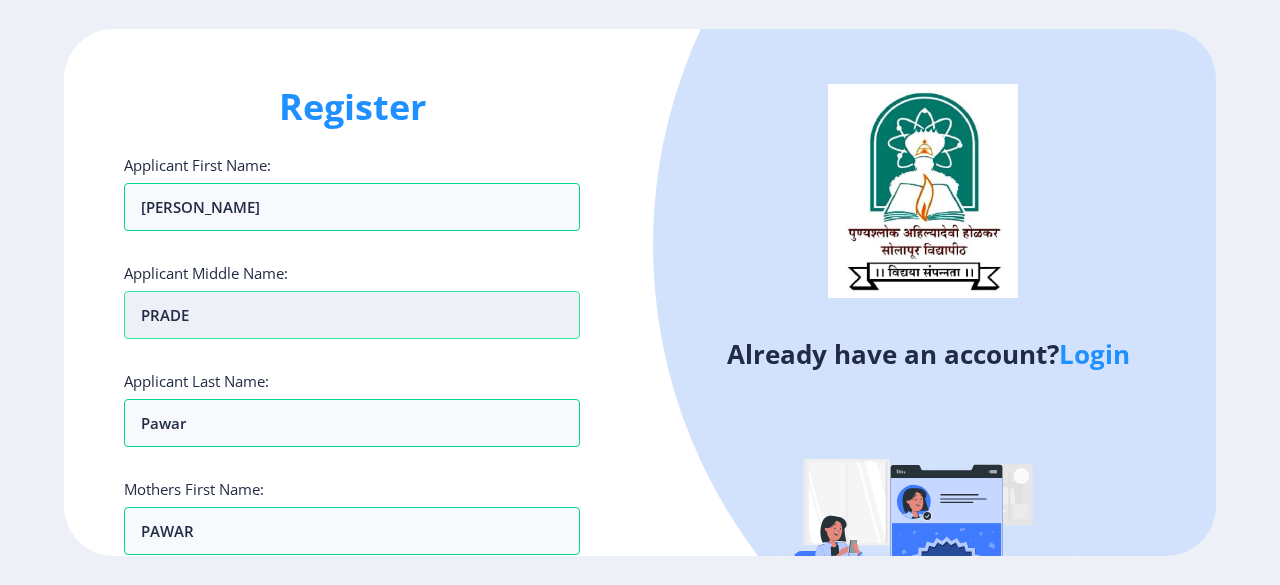 type on "PRADEE" 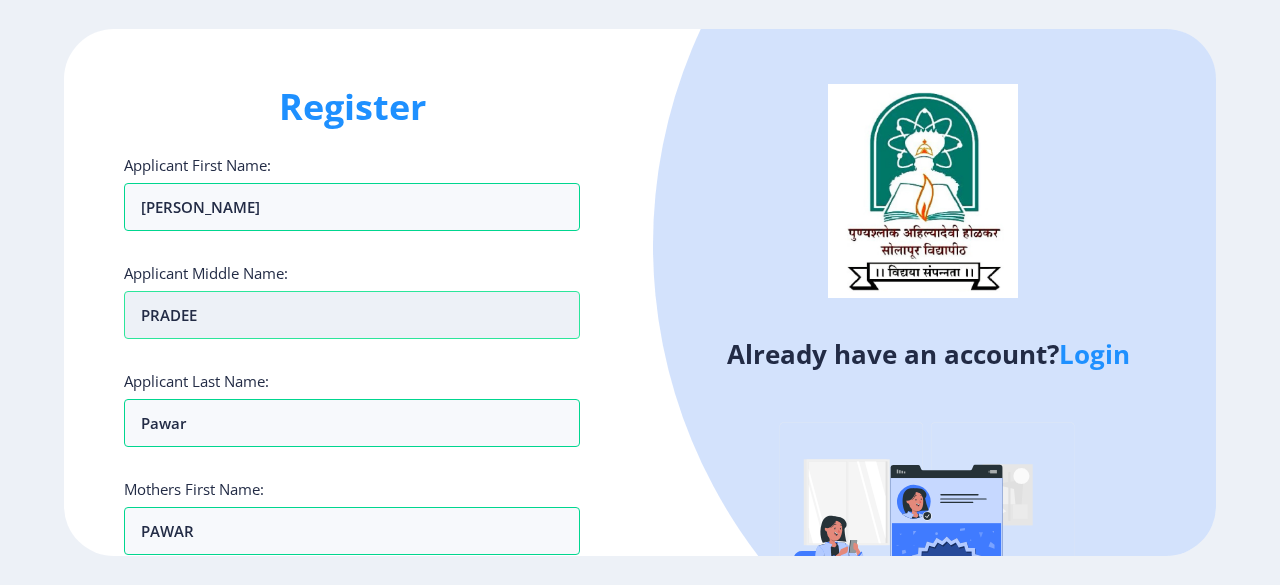 type on "PRADEEP" 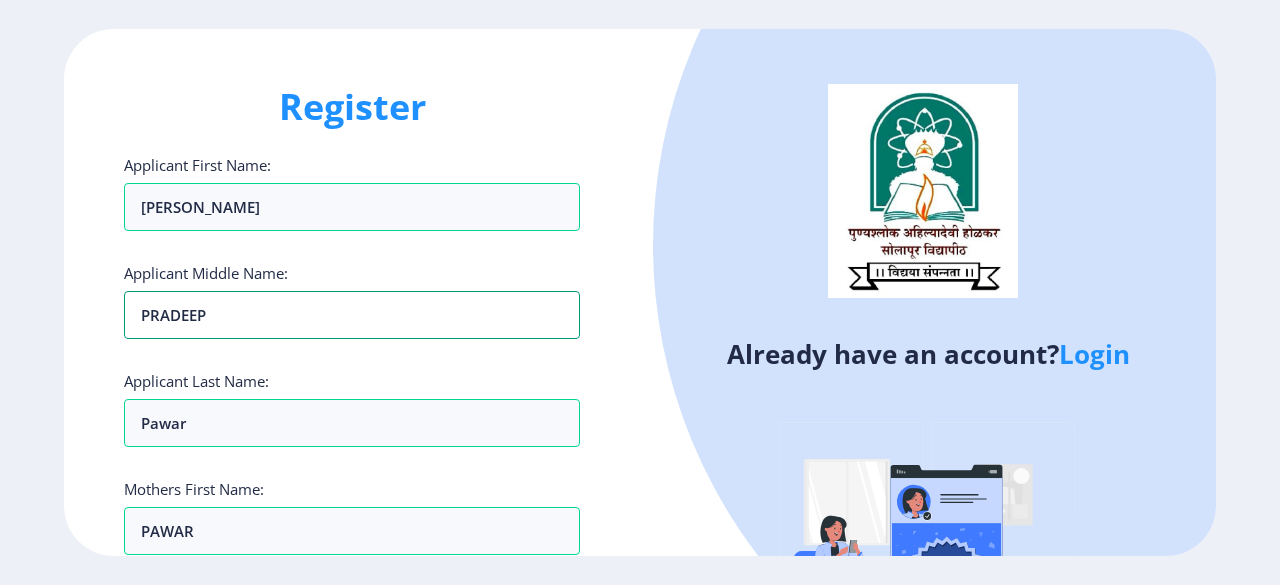 type on "PRADEEP" 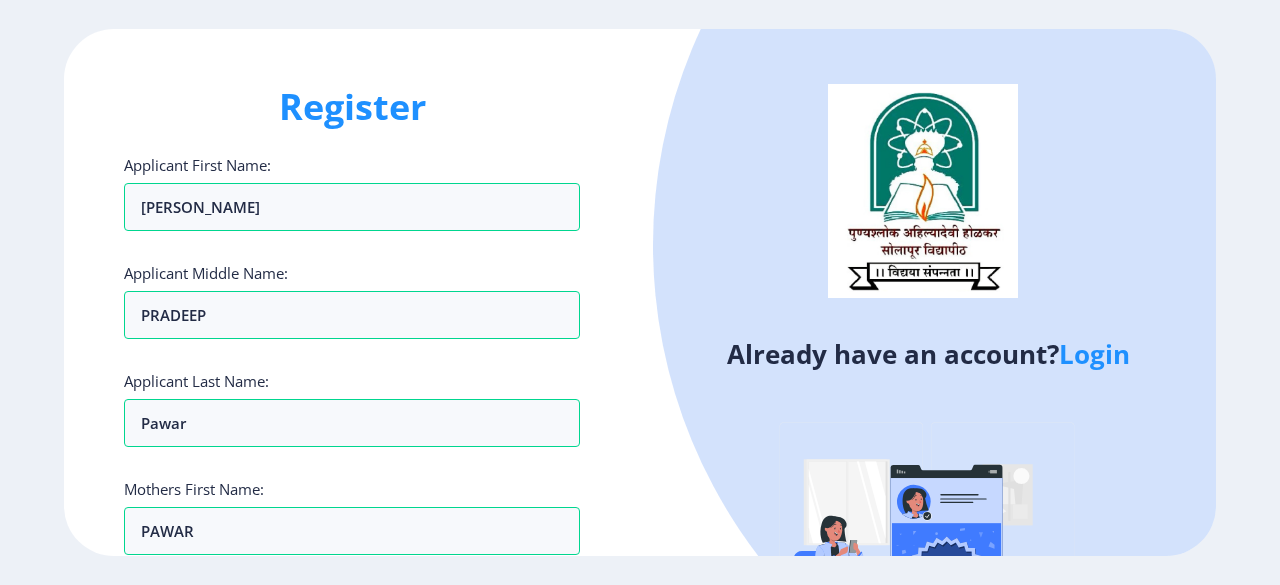 click on "Register Applicant First Name: Aishwarya Applicant Middle Name: [PERSON_NAME] Applicant Last Name: [PERSON_NAME] Mothers First Name: [PERSON_NAME] Applicant Full Name : (As on marksheet) [PERSON_NAME] [PERSON_NAME] Aadhar Number :  Gender: Select Gender [DEMOGRAPHIC_DATA] [DEMOGRAPHIC_DATA] Other  Country Code and Mobile number  *  +91 [GEOGRAPHIC_DATA] ([GEOGRAPHIC_DATA]) +91 [GEOGRAPHIC_DATA] (‫[GEOGRAPHIC_DATA]‬‎) +93 [GEOGRAPHIC_DATA] ([GEOGRAPHIC_DATA]) +355 [GEOGRAPHIC_DATA] (‫[GEOGRAPHIC_DATA]‬‎) +213 [US_STATE] +1 [GEOGRAPHIC_DATA] +376 [GEOGRAPHIC_DATA] +244 [GEOGRAPHIC_DATA] +1 [GEOGRAPHIC_DATA] +1 [GEOGRAPHIC_DATA] +54 [GEOGRAPHIC_DATA] ([GEOGRAPHIC_DATA]) +374 [GEOGRAPHIC_DATA] +297 [GEOGRAPHIC_DATA] +61 [GEOGRAPHIC_DATA] ([GEOGRAPHIC_DATA]) +43 [GEOGRAPHIC_DATA] ([GEOGRAPHIC_DATA]) +994 [GEOGRAPHIC_DATA] +1 [GEOGRAPHIC_DATA] ([GEOGRAPHIC_DATA][GEOGRAPHIC_DATA]‬‎) +973 [GEOGRAPHIC_DATA] ([GEOGRAPHIC_DATA]) +880 [GEOGRAPHIC_DATA] +1 [GEOGRAPHIC_DATA] ([GEOGRAPHIC_DATA]) +375 [GEOGRAPHIC_DATA] ([GEOGRAPHIC_DATA]) +32 [GEOGRAPHIC_DATA] +501 [GEOGRAPHIC_DATA] ([GEOGRAPHIC_DATA]) +229 [GEOGRAPHIC_DATA] +1 [GEOGRAPHIC_DATA] (འབྲུག) +975 [GEOGRAPHIC_DATA] +591 [GEOGRAPHIC_DATA] ([GEOGRAPHIC_DATA]) +387 [GEOGRAPHIC_DATA] +267 [GEOGRAPHIC_DATA] ([GEOGRAPHIC_DATA]) +55 [GEOGRAPHIC_DATA] +246 +1 [GEOGRAPHIC_DATA] +673" 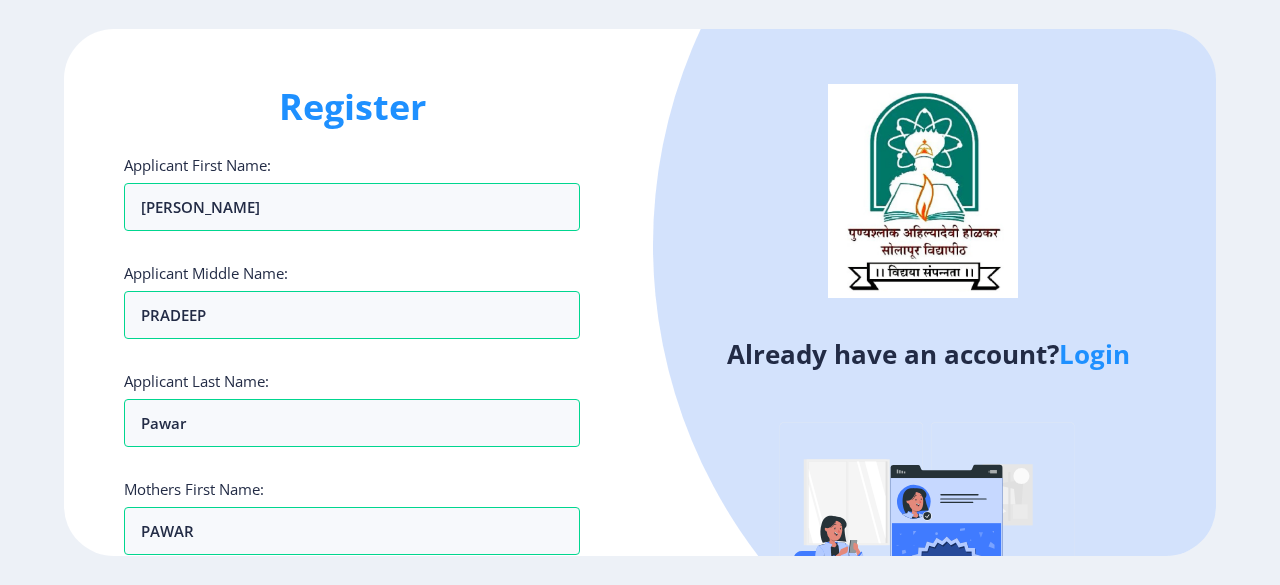 click 